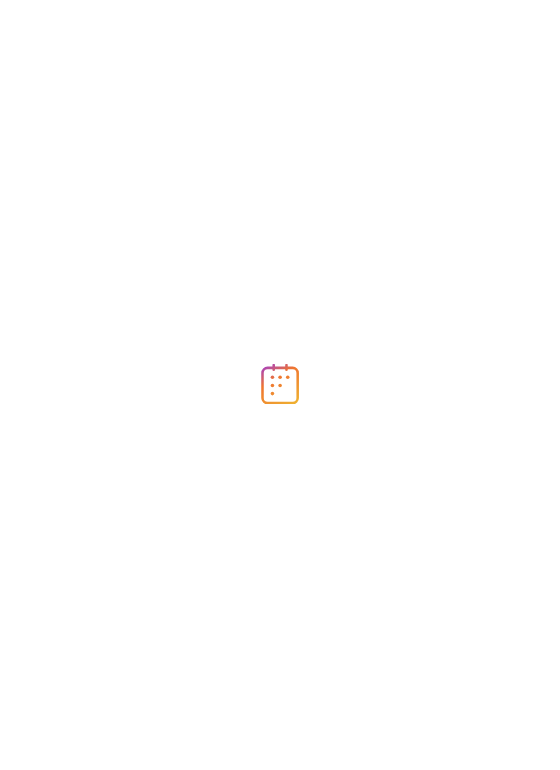 scroll, scrollTop: 0, scrollLeft: 0, axis: both 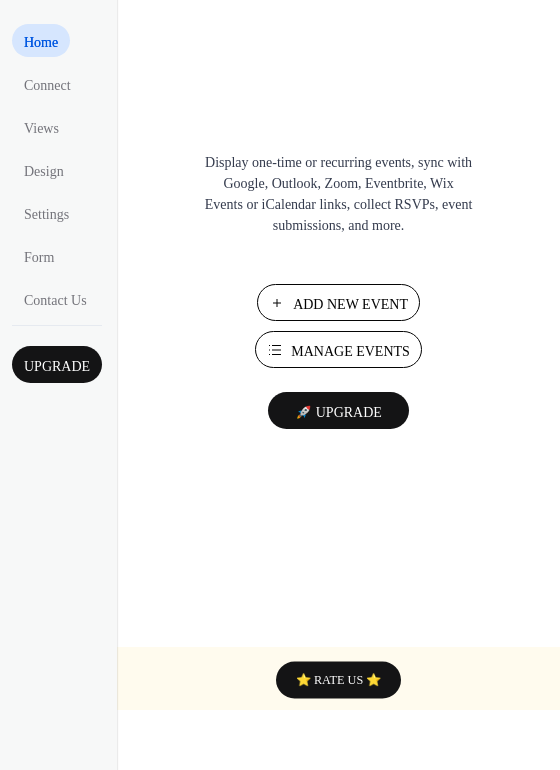 click on "Add New Event" at bounding box center [350, 304] 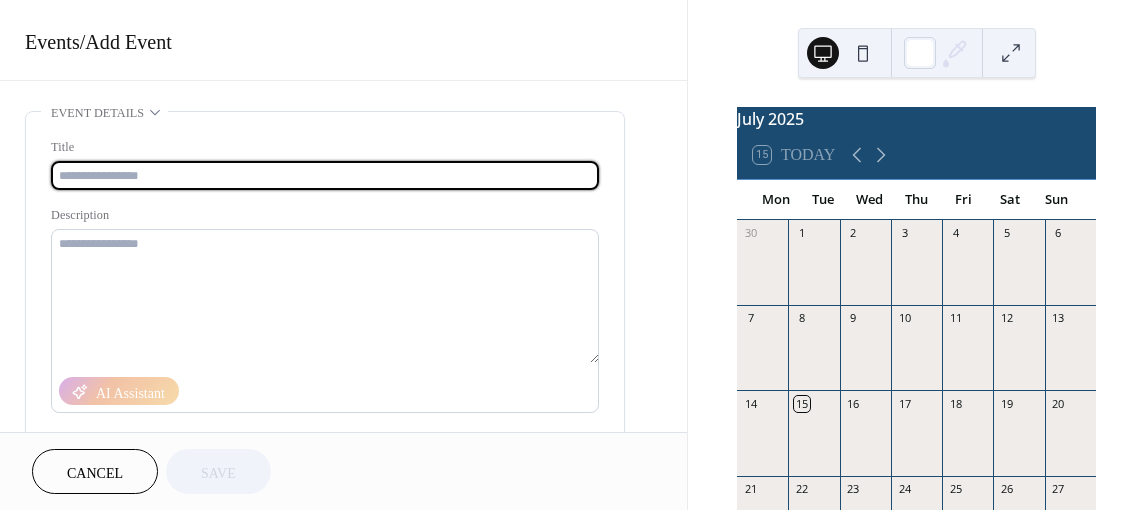 scroll, scrollTop: 0, scrollLeft: 0, axis: both 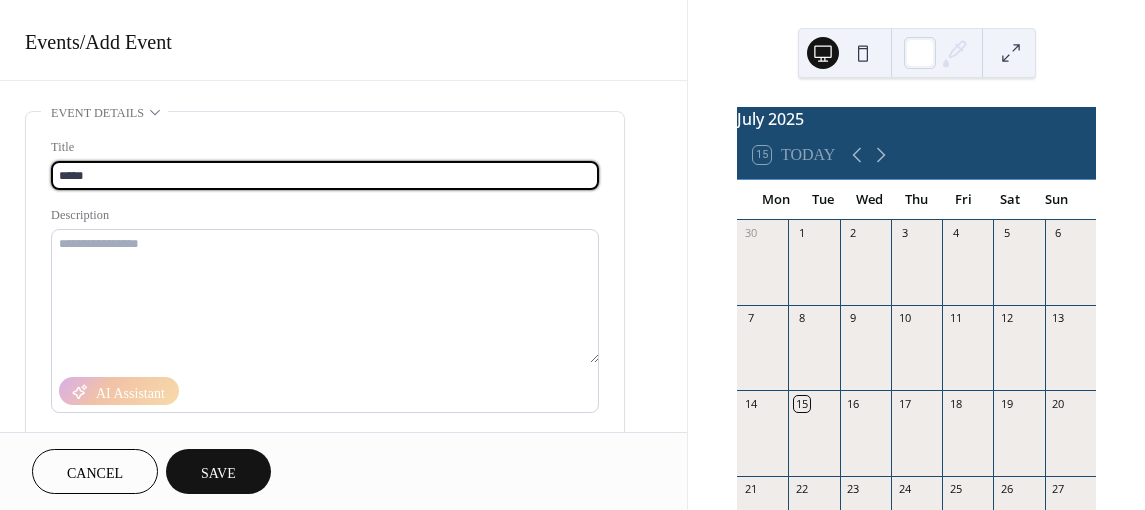 type on "*****" 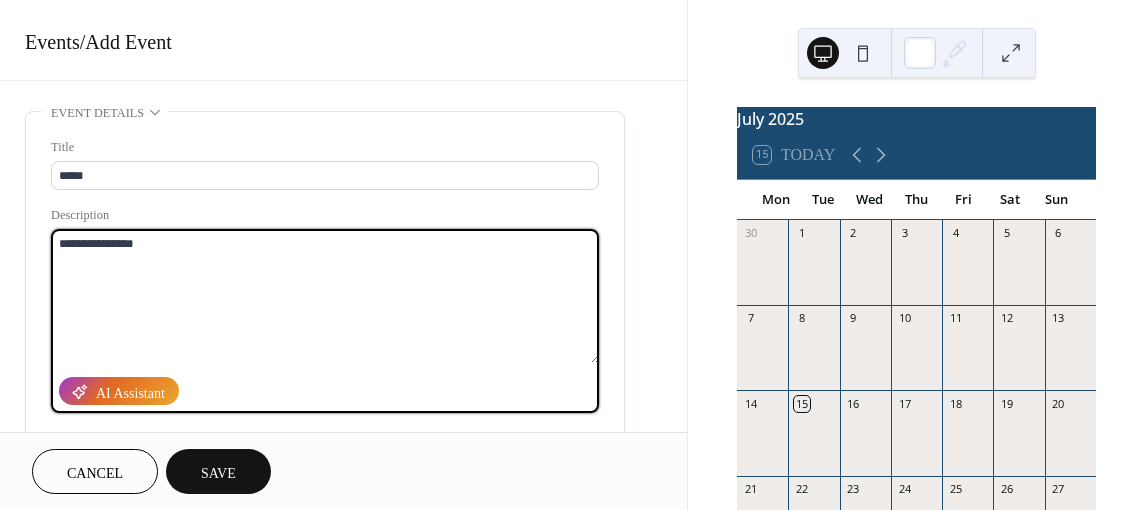 type on "**********" 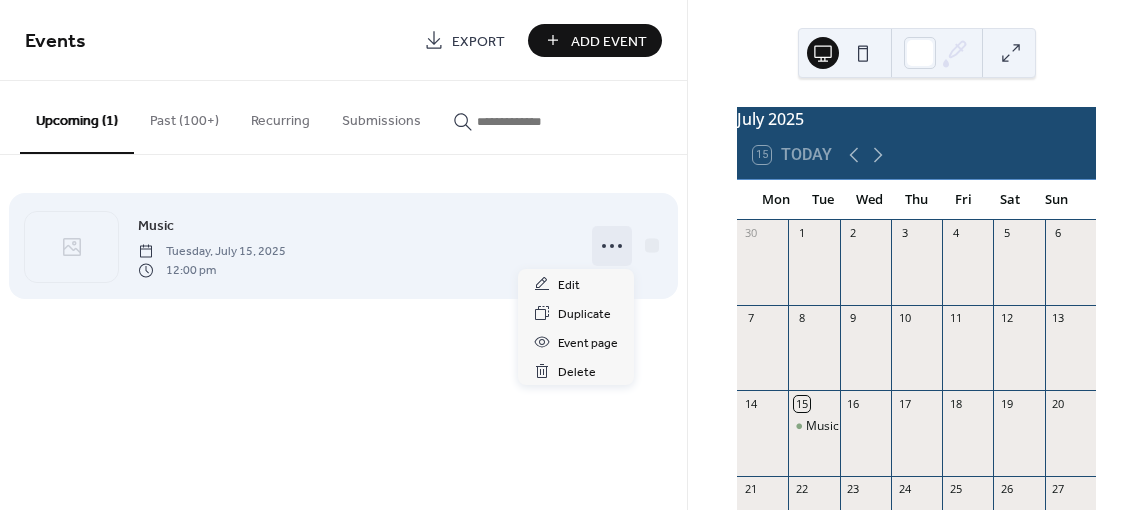 click 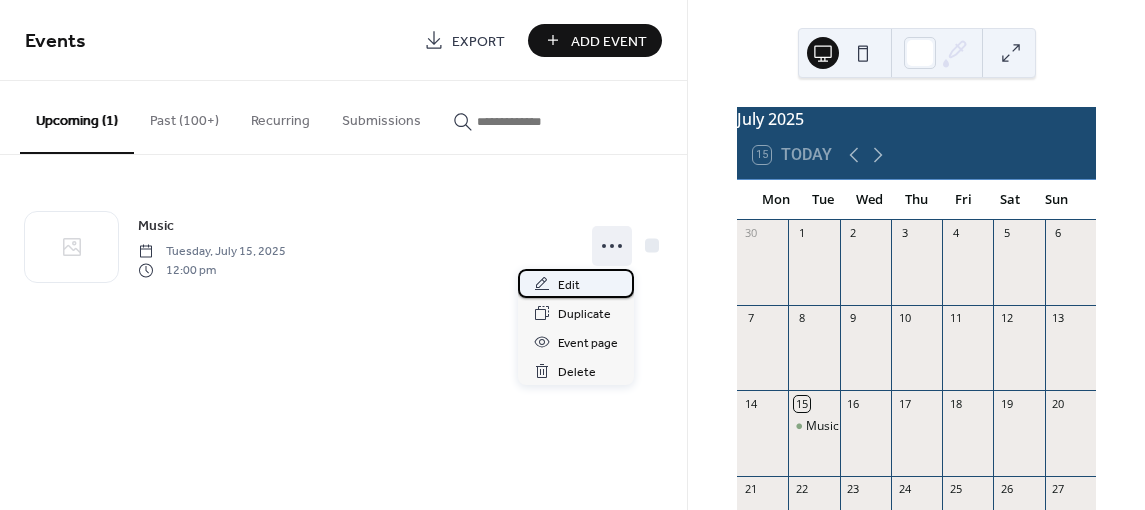 click on "Edit" at bounding box center (569, 285) 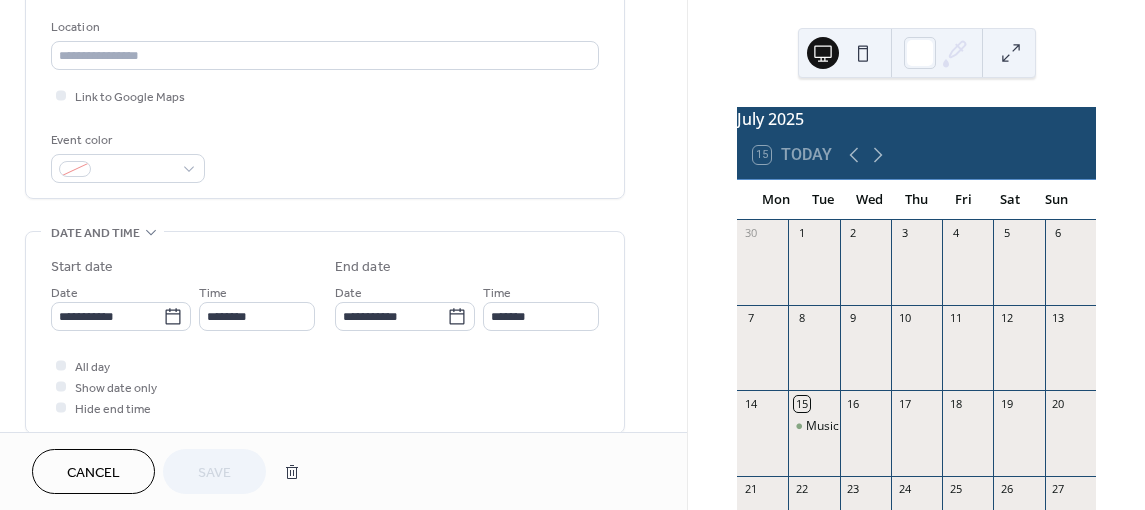 scroll, scrollTop: 428, scrollLeft: 0, axis: vertical 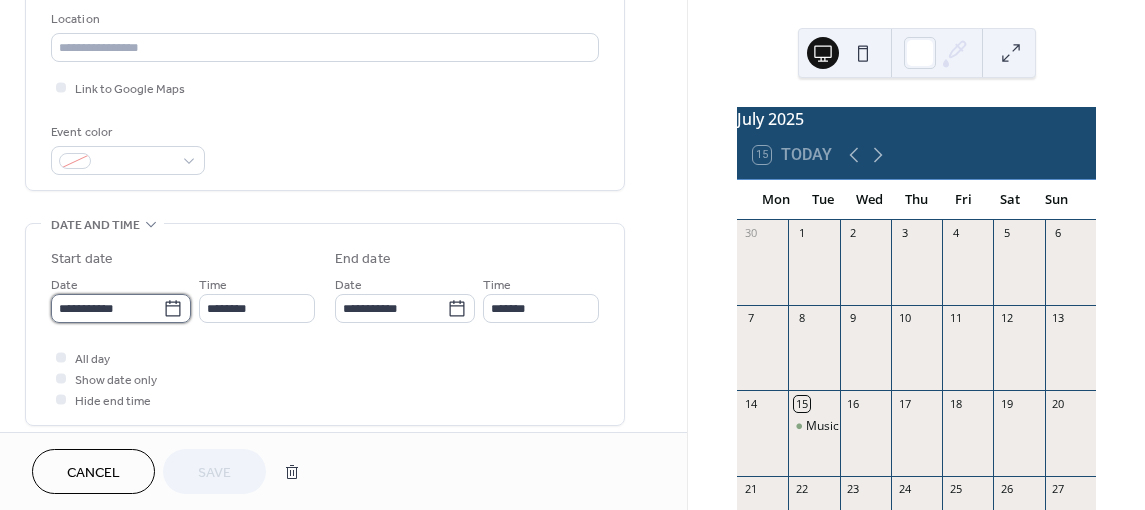 click on "**********" at bounding box center (107, 308) 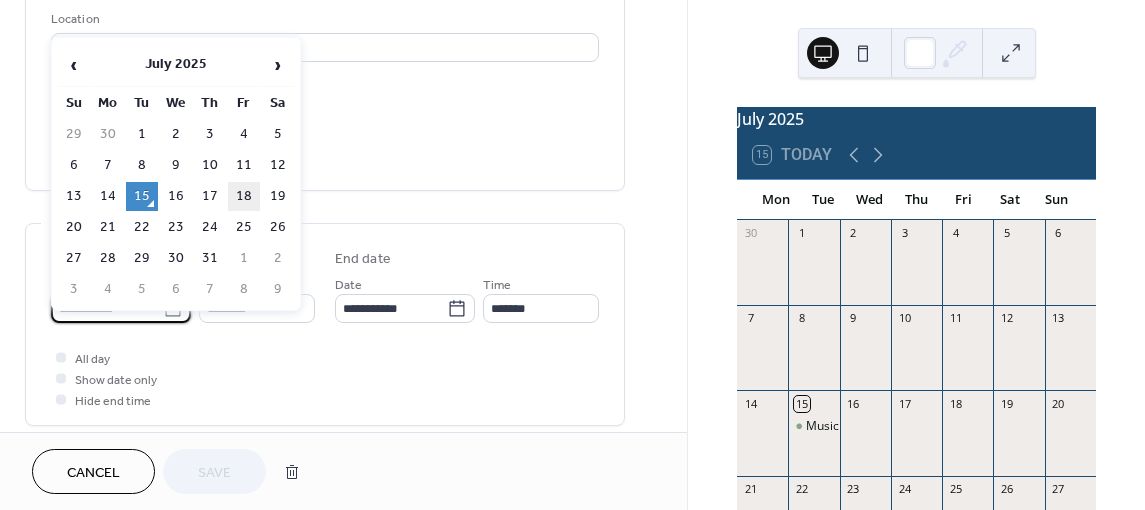 click on "18" at bounding box center [244, 196] 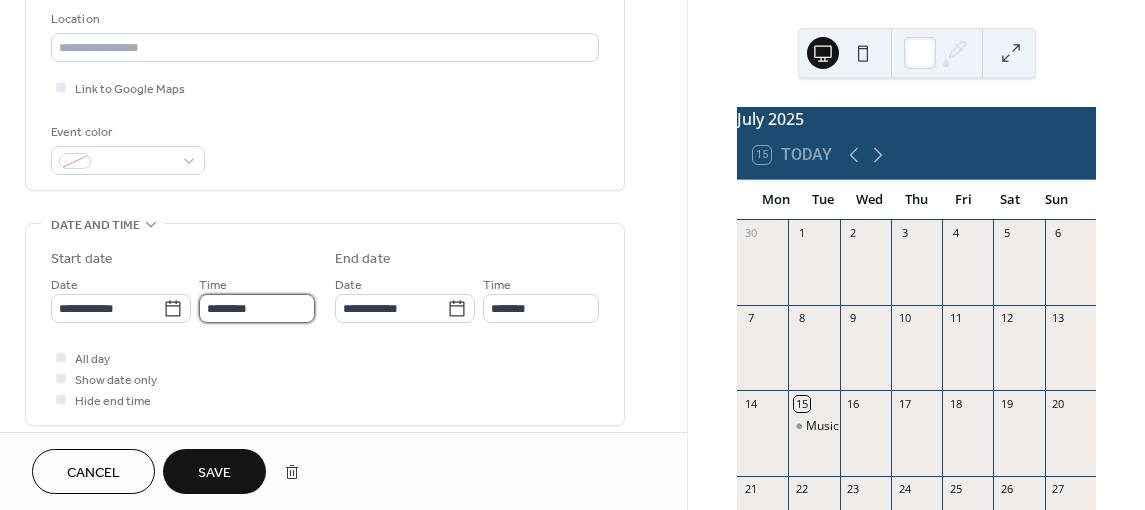click on "********" at bounding box center (257, 308) 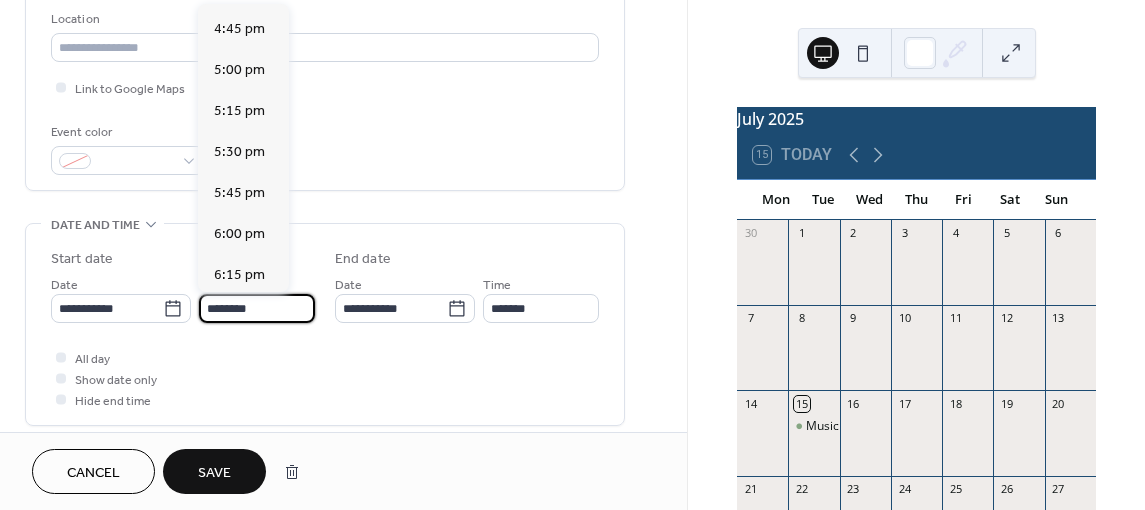 scroll, scrollTop: 2745, scrollLeft: 0, axis: vertical 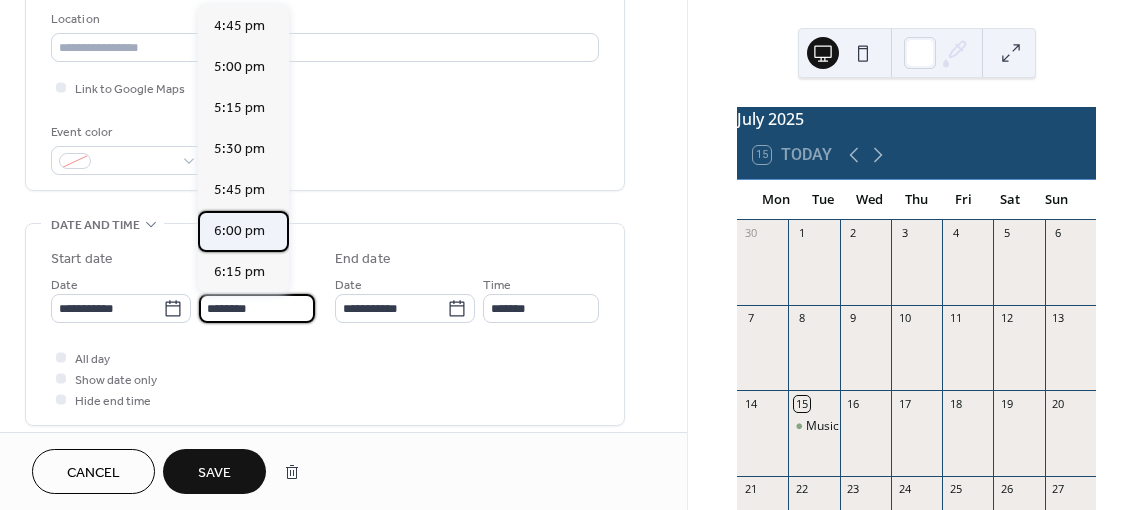 click on "6:00 pm" at bounding box center (239, 231) 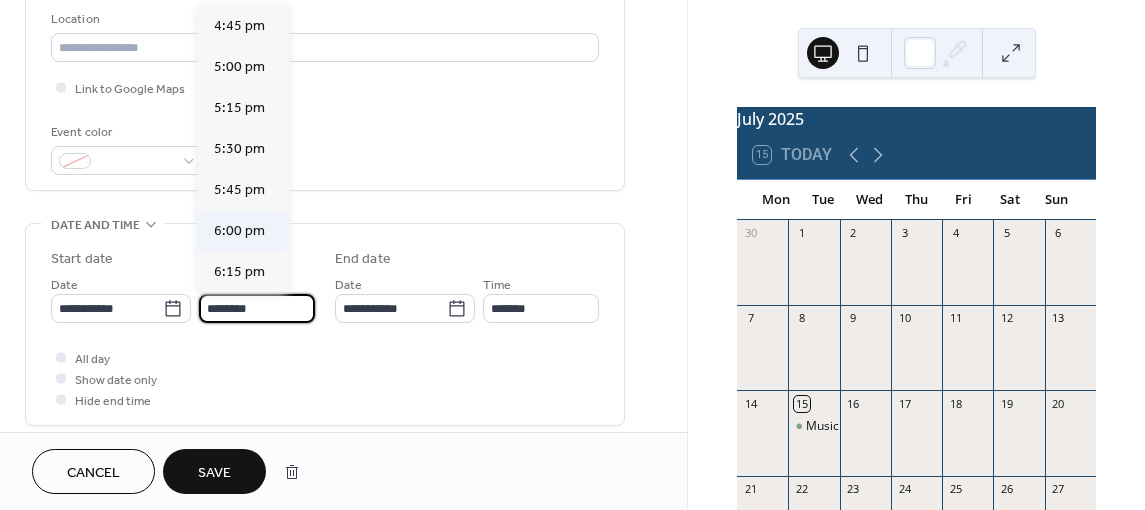type on "*******" 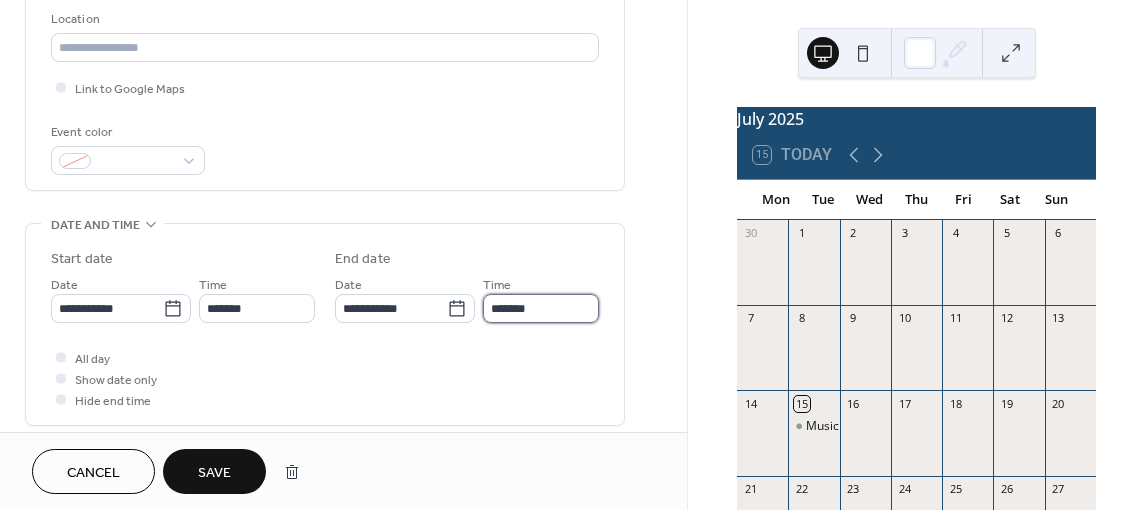 click on "*******" at bounding box center (541, 308) 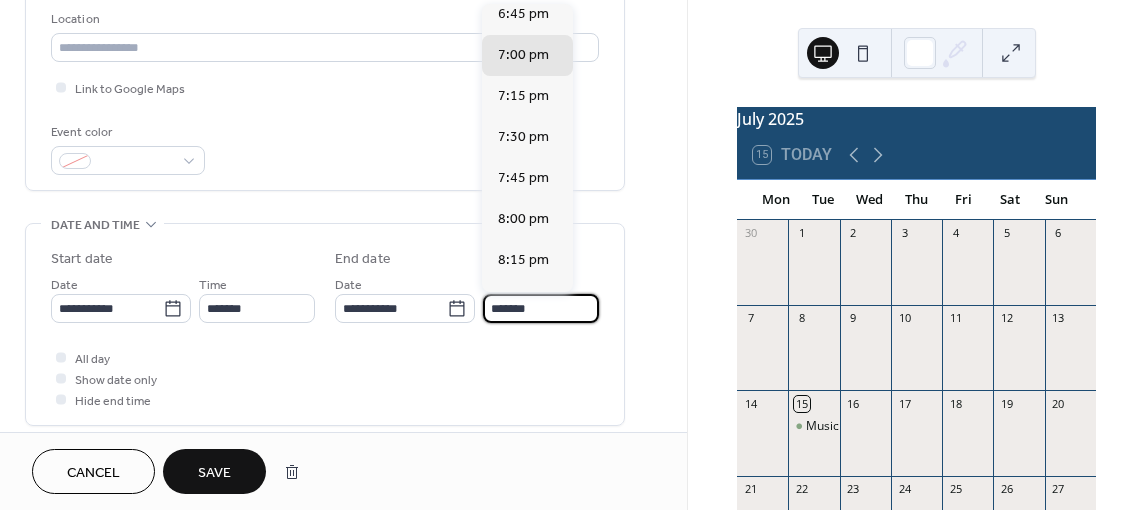 scroll, scrollTop: 98, scrollLeft: 0, axis: vertical 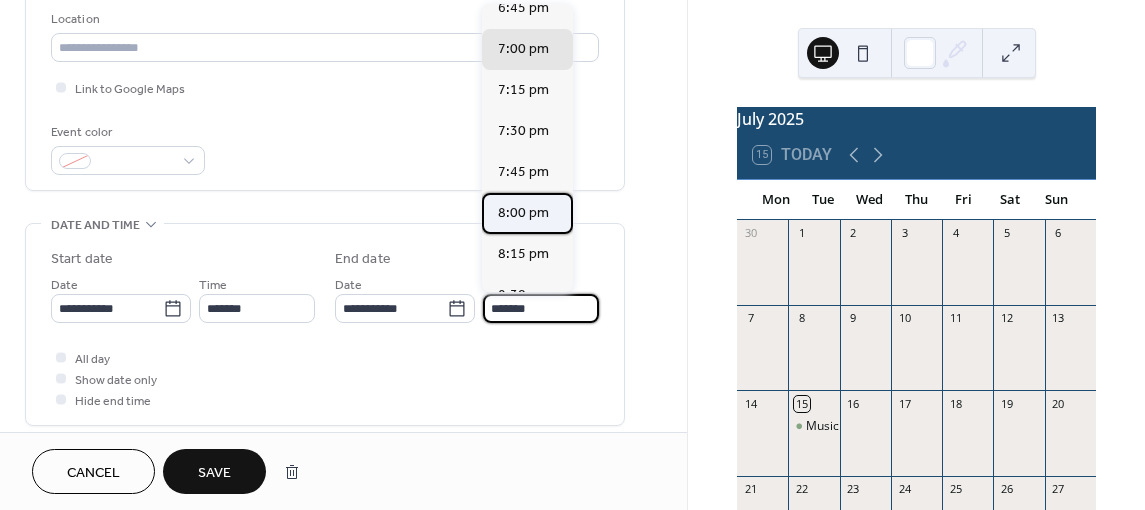 click on "8:00 pm" at bounding box center (527, 213) 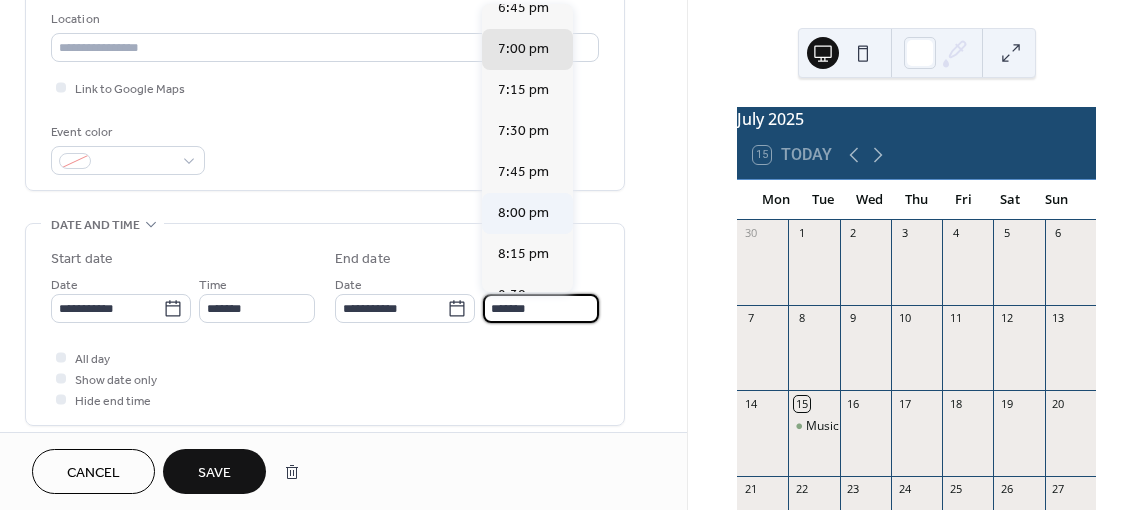 type on "*******" 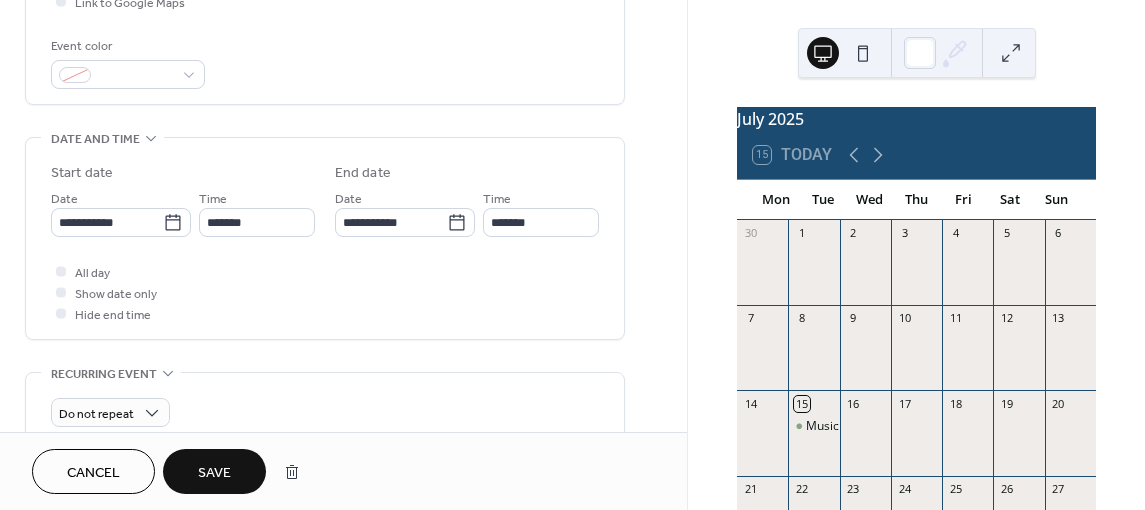 scroll, scrollTop: 541, scrollLeft: 0, axis: vertical 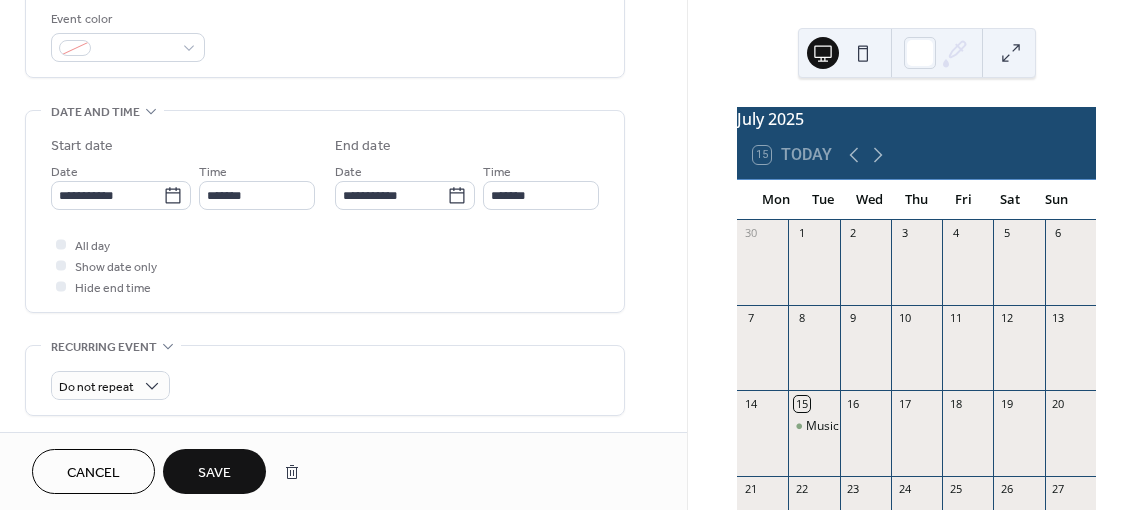click on "Save" at bounding box center [214, 473] 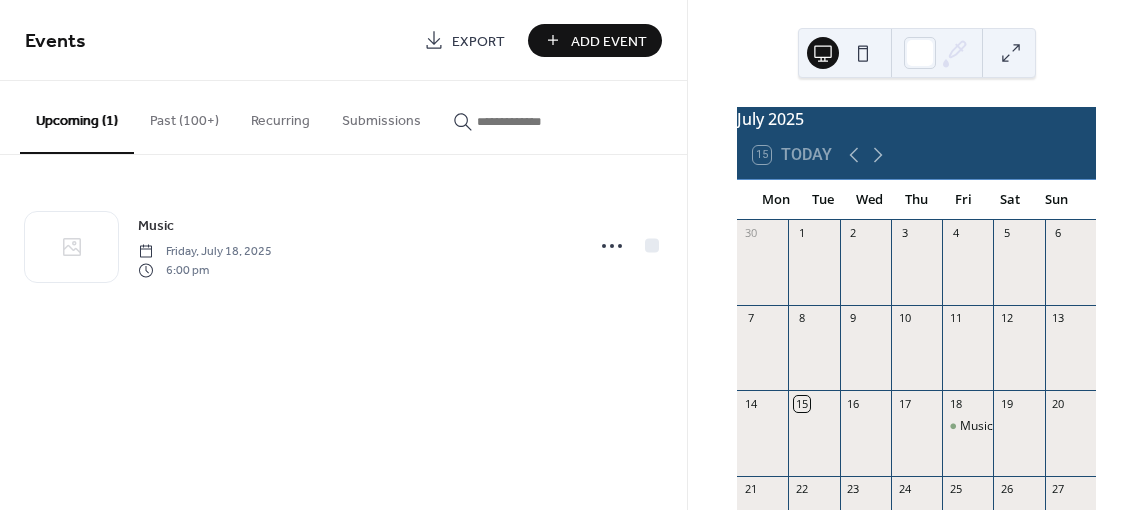 click on "Add Event" at bounding box center (609, 41) 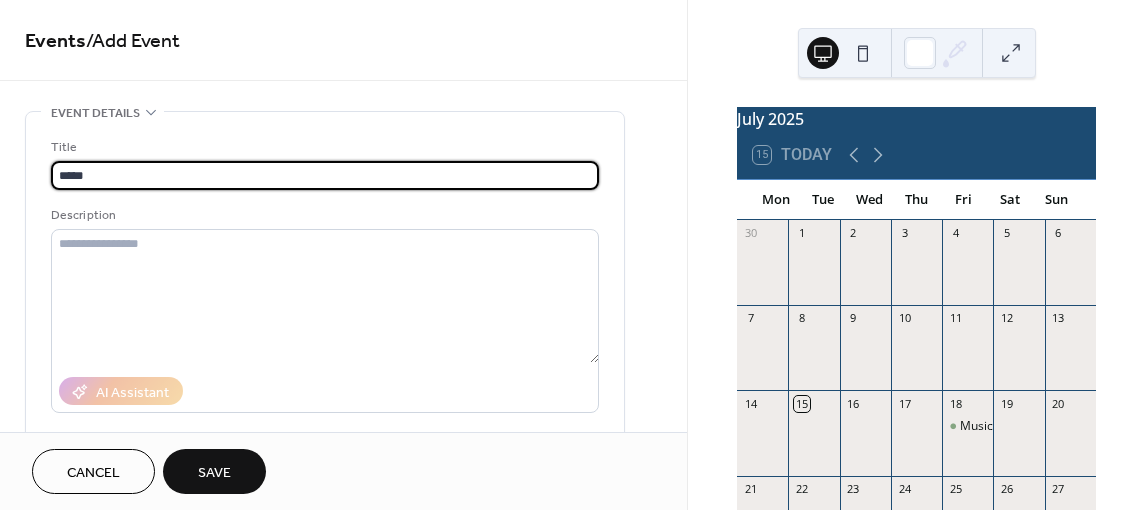 type on "*****" 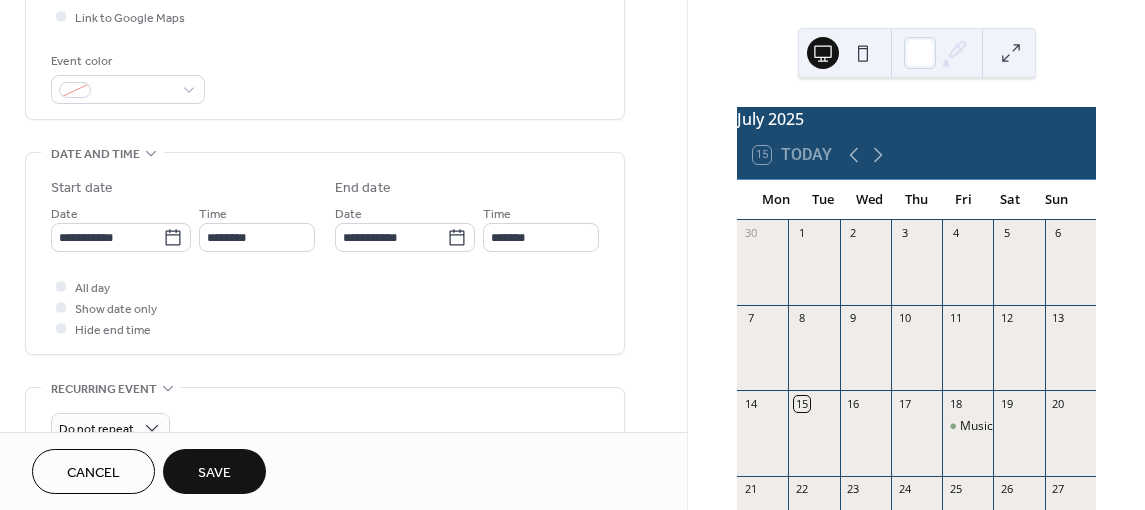 scroll, scrollTop: 508, scrollLeft: 0, axis: vertical 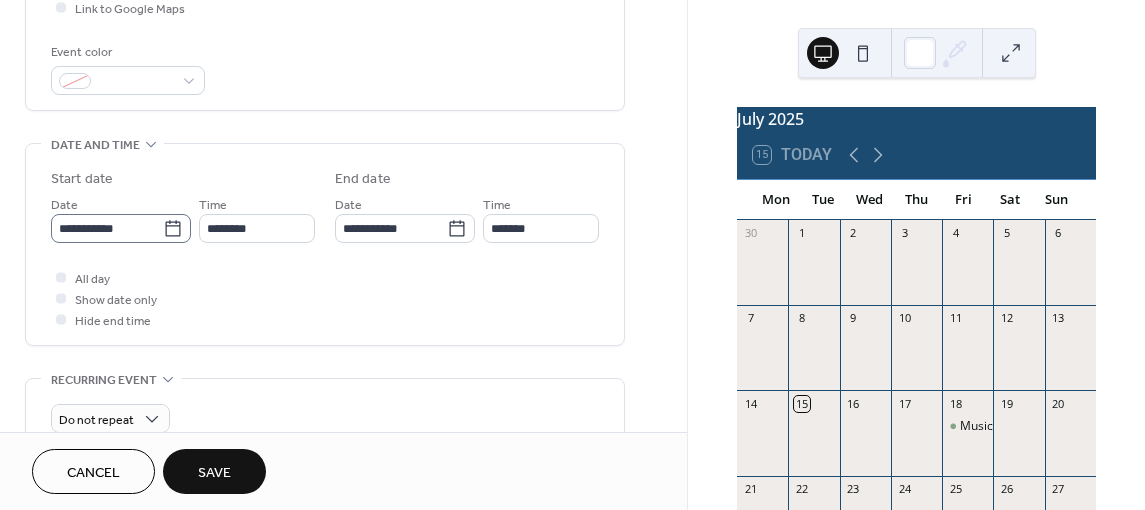 type on "**********" 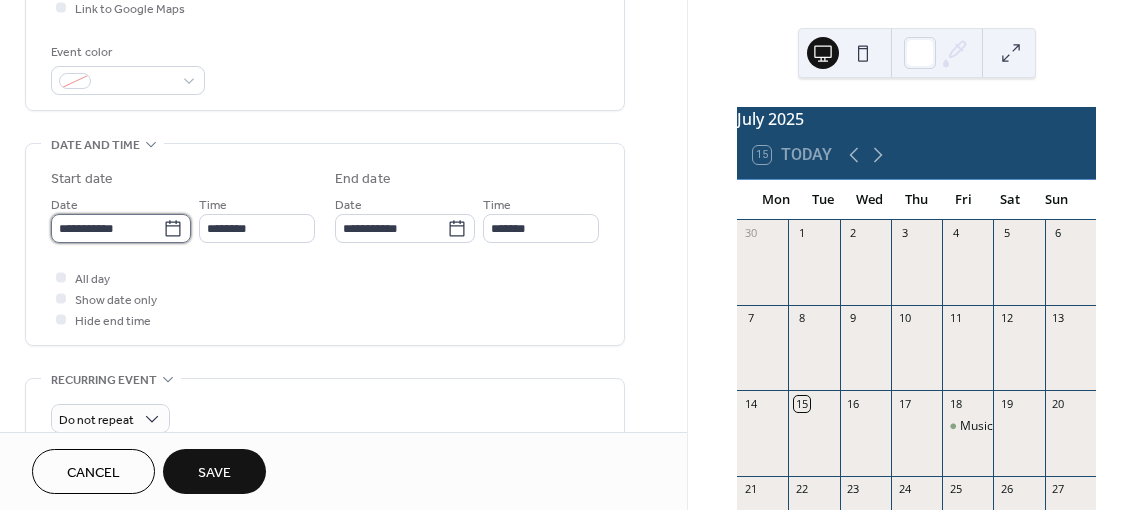 click on "**********" at bounding box center (107, 228) 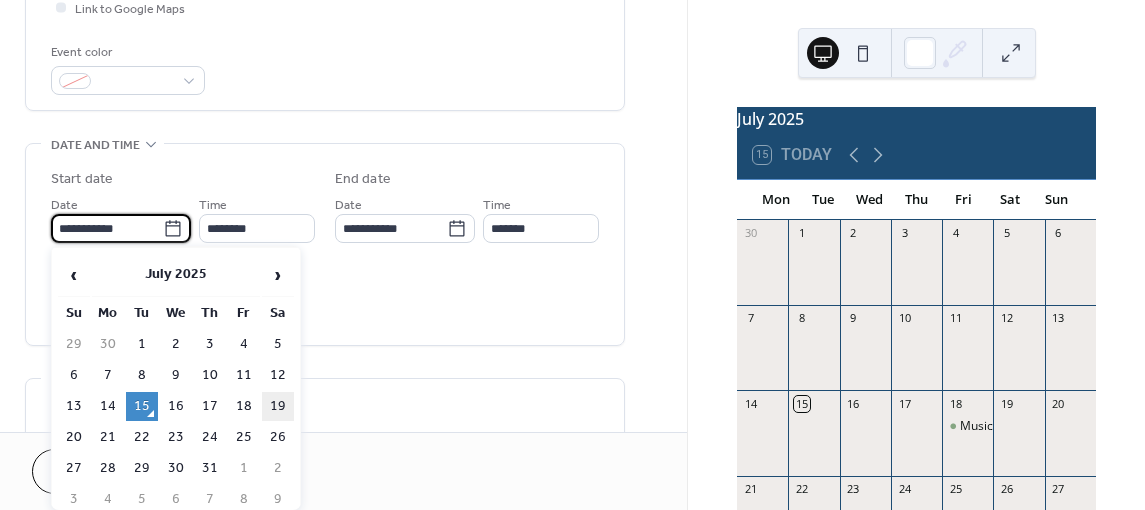 click on "19" at bounding box center [278, 406] 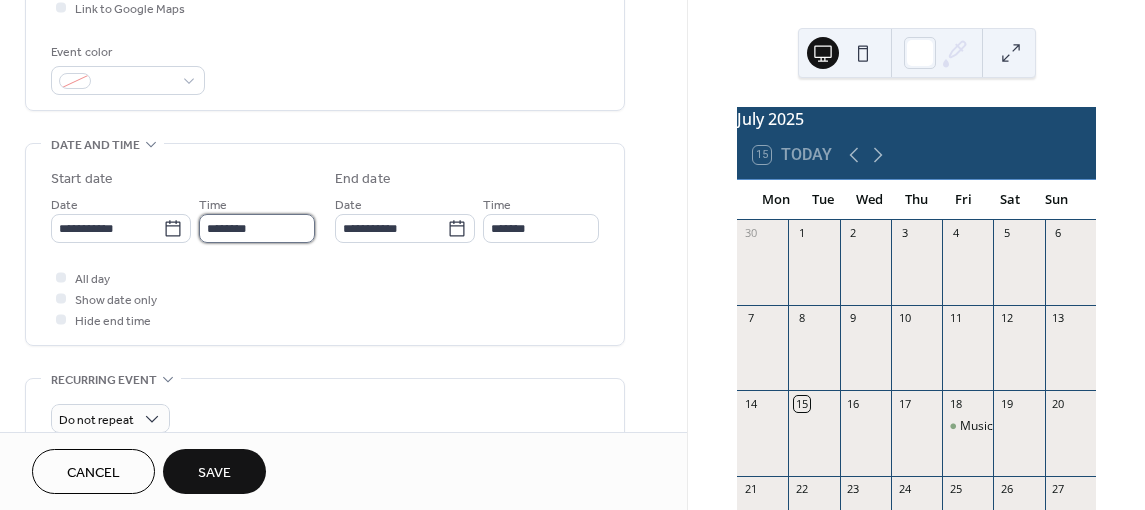 click on "********" at bounding box center [257, 228] 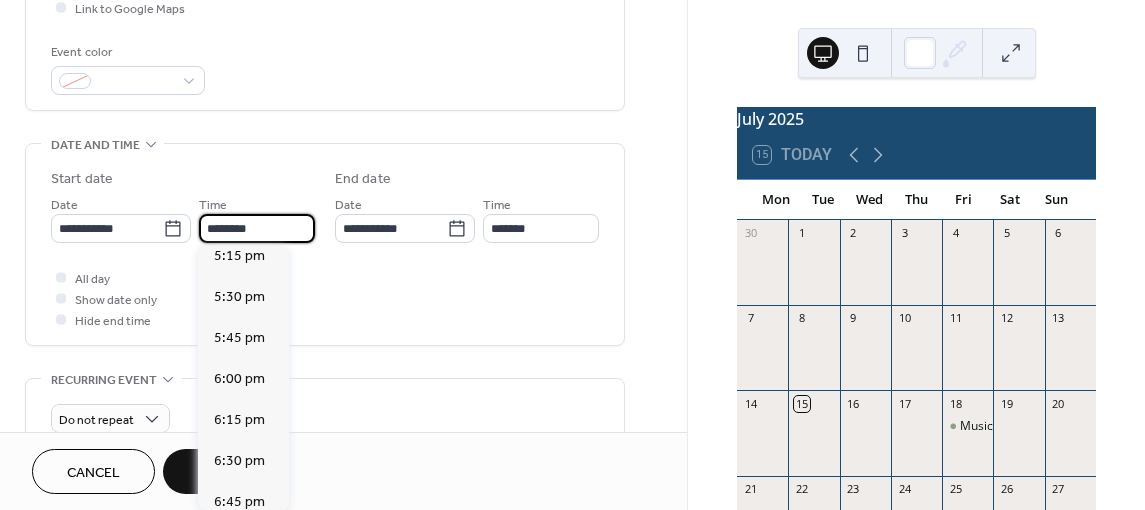 scroll, scrollTop: 2836, scrollLeft: 0, axis: vertical 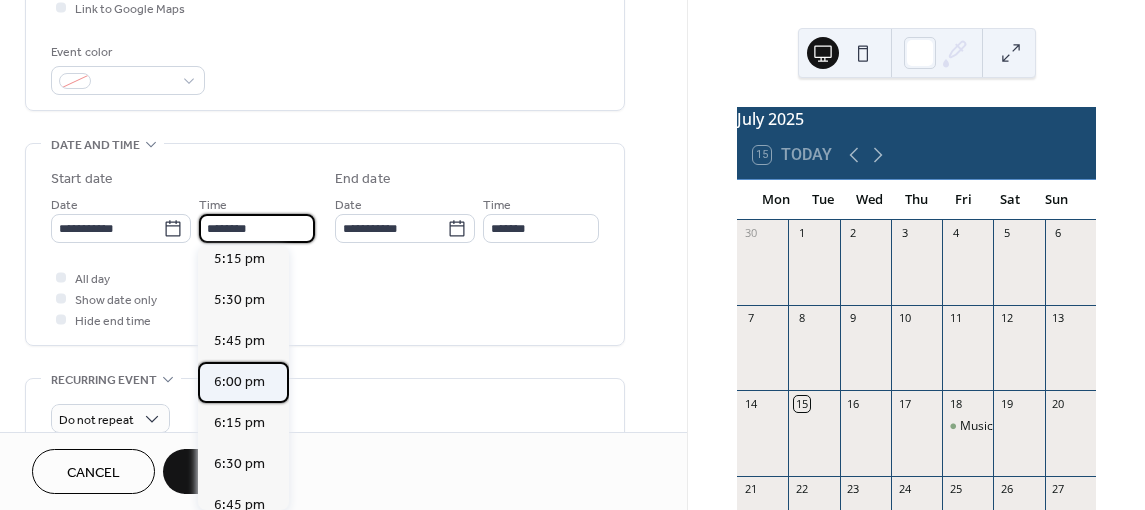 click on "6:00 pm" at bounding box center [239, 381] 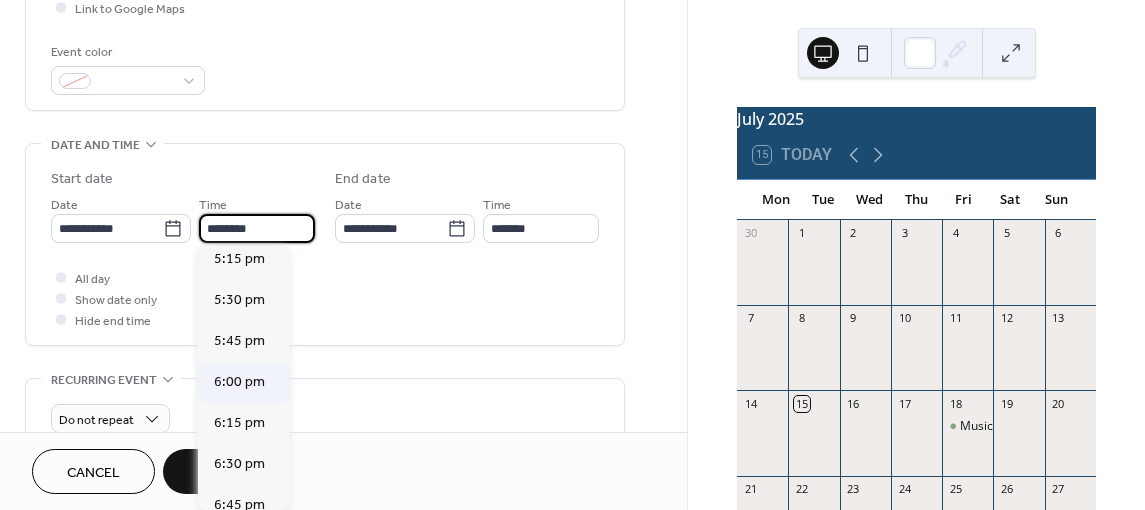 type on "*******" 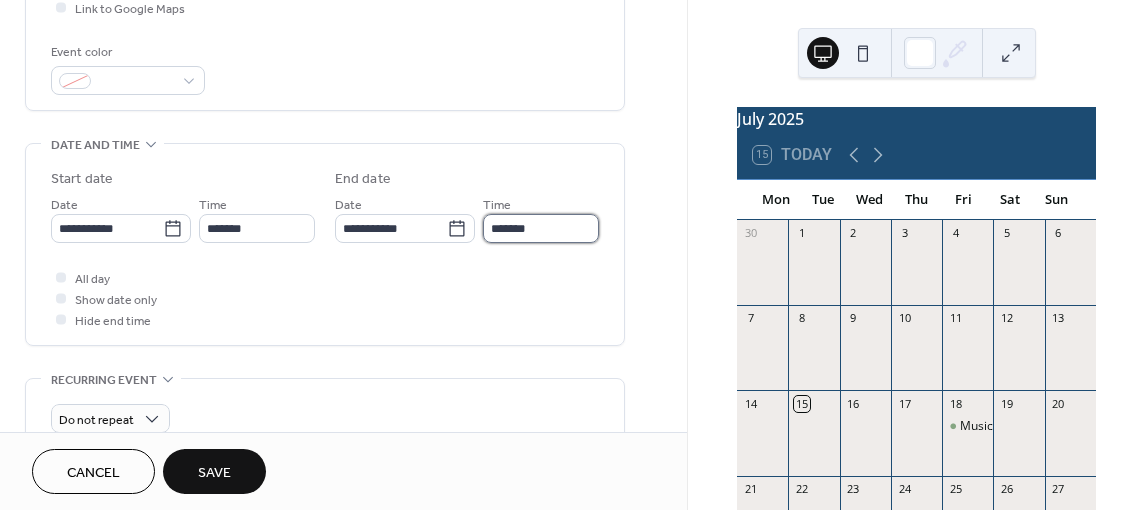 click on "*******" at bounding box center [541, 228] 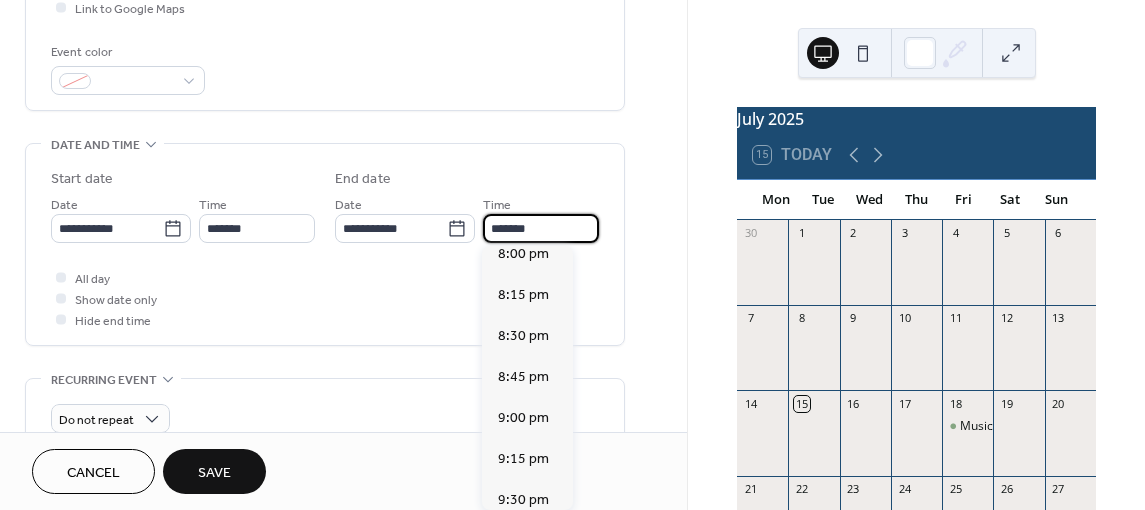 scroll, scrollTop: 302, scrollLeft: 0, axis: vertical 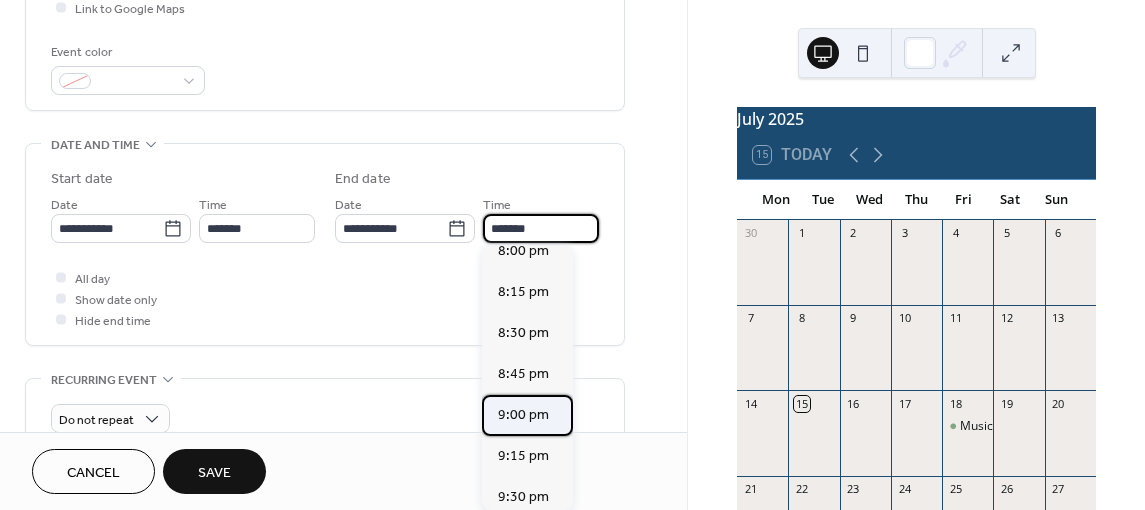 click on "9:00 pm" at bounding box center (523, 414) 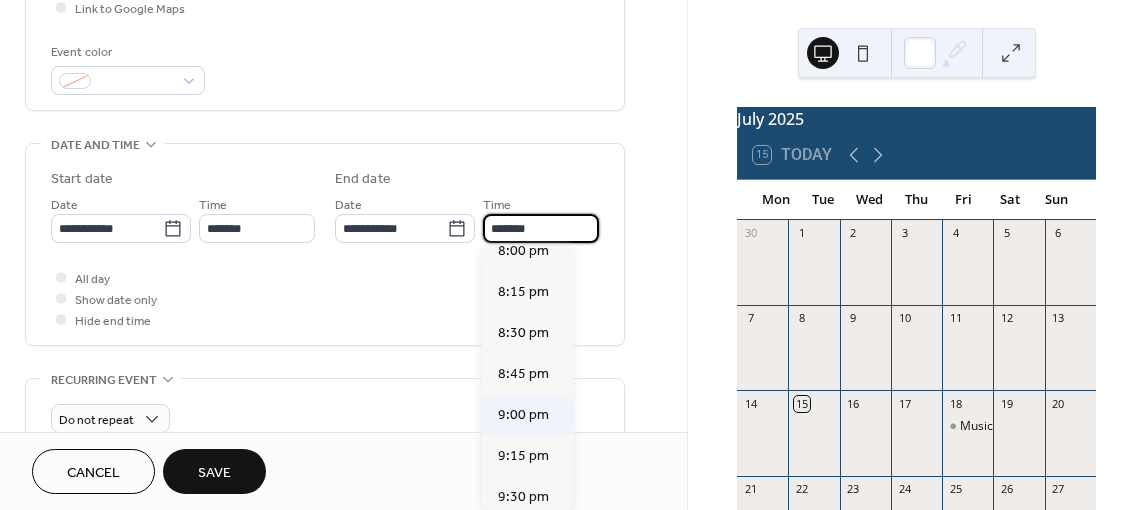 type on "*******" 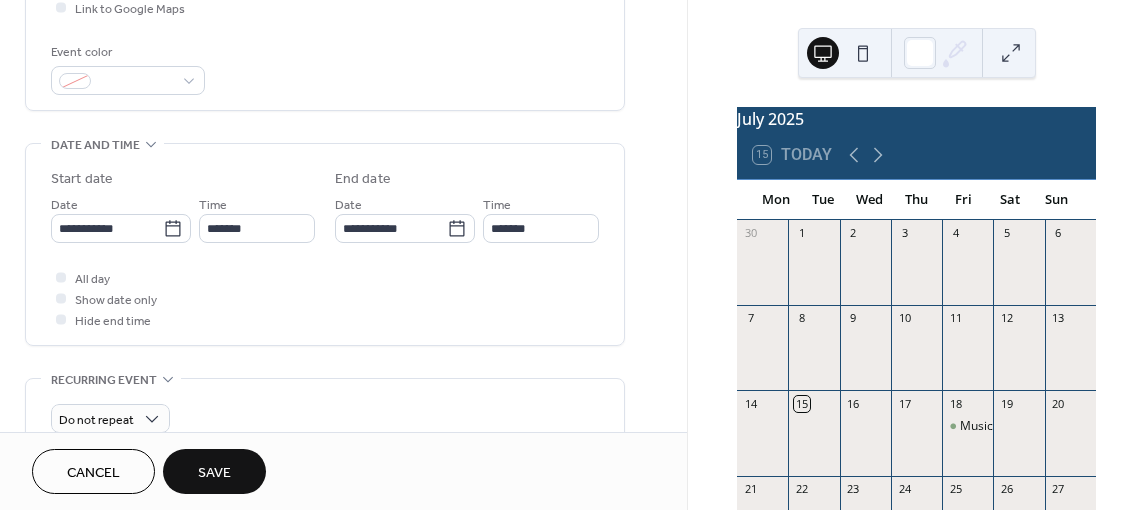 click on "Save" at bounding box center [214, 473] 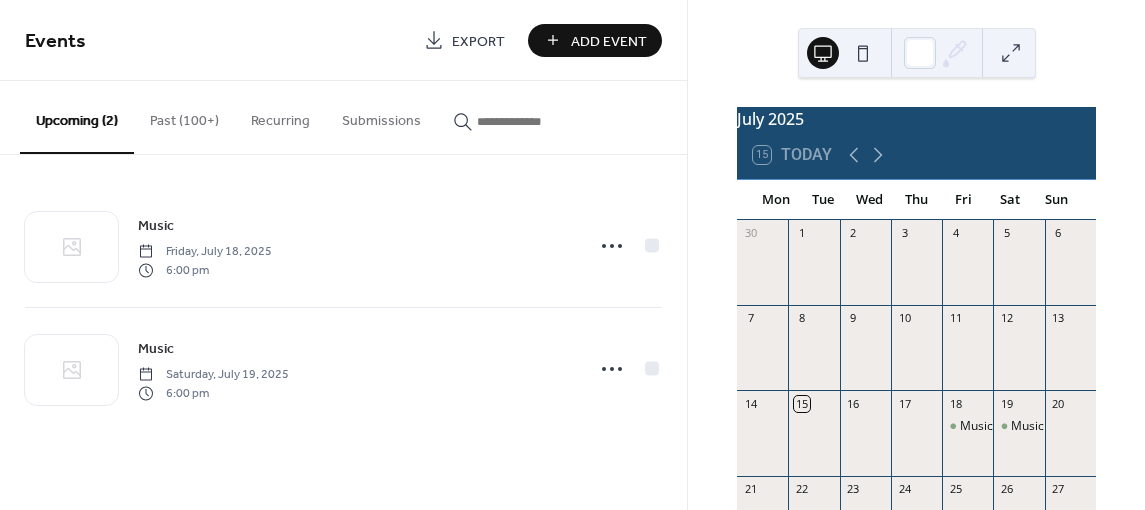 click on "Add Event" at bounding box center (609, 41) 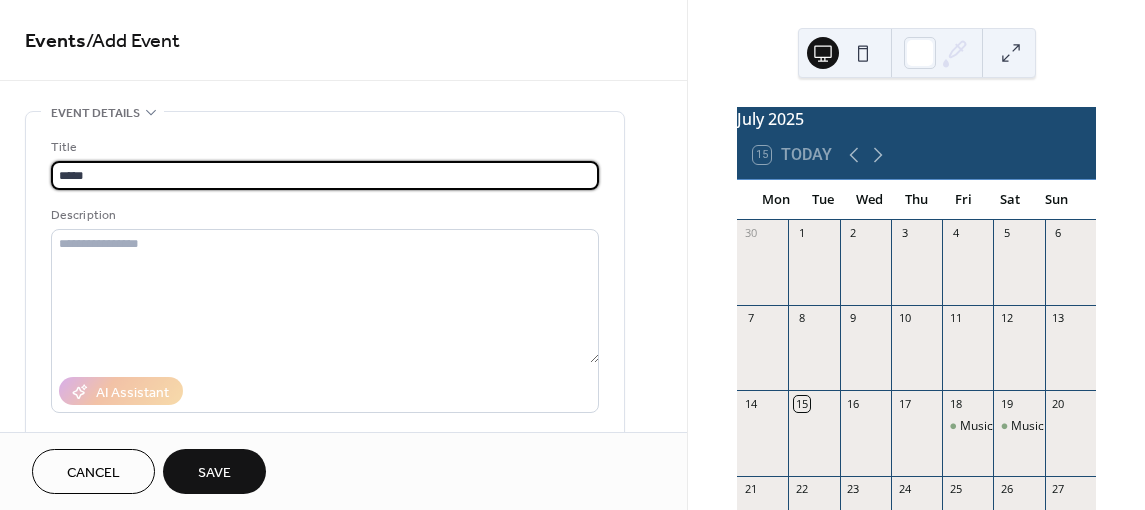type on "*****" 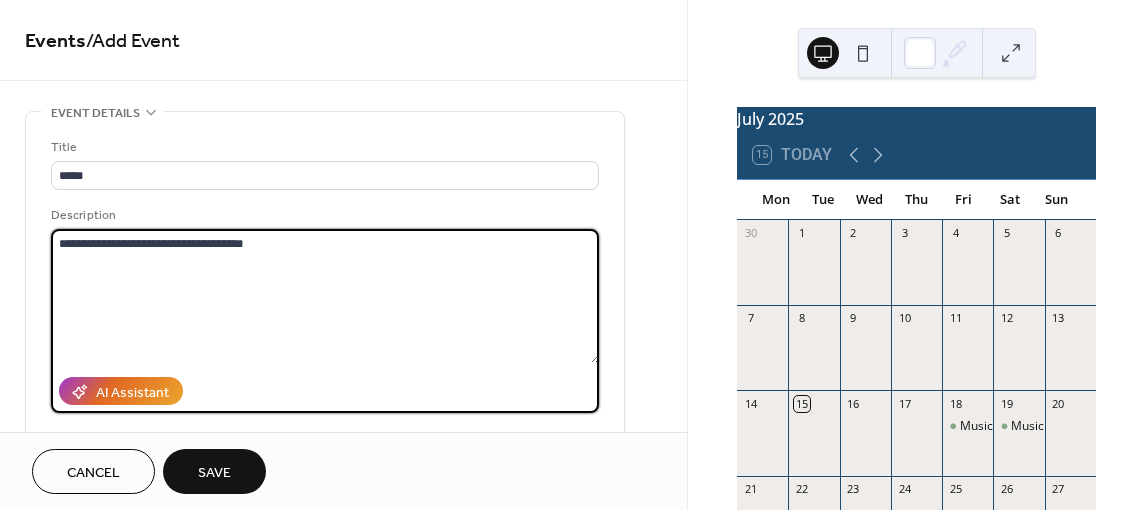 type on "**********" 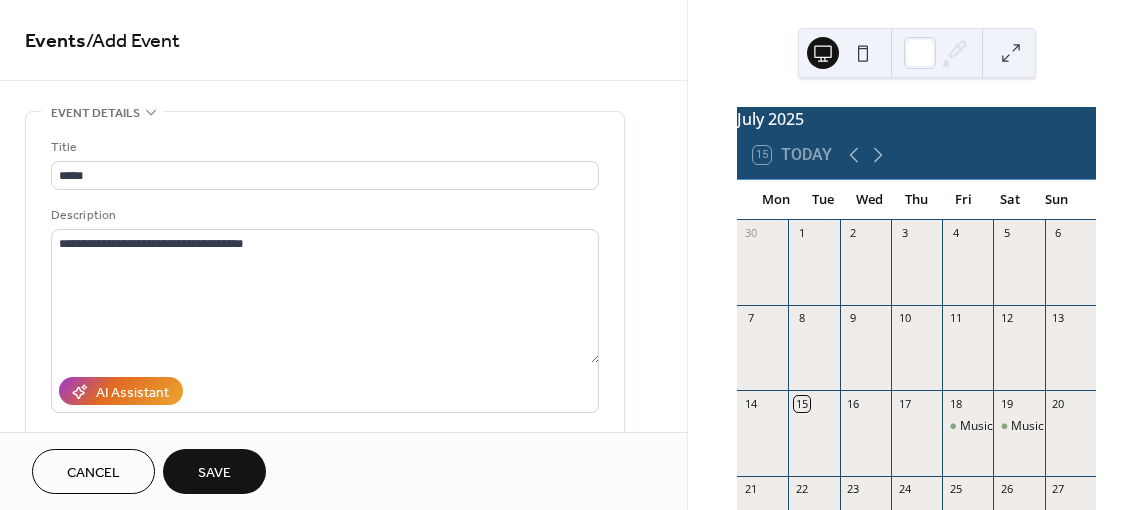 click on "Save" at bounding box center [214, 473] 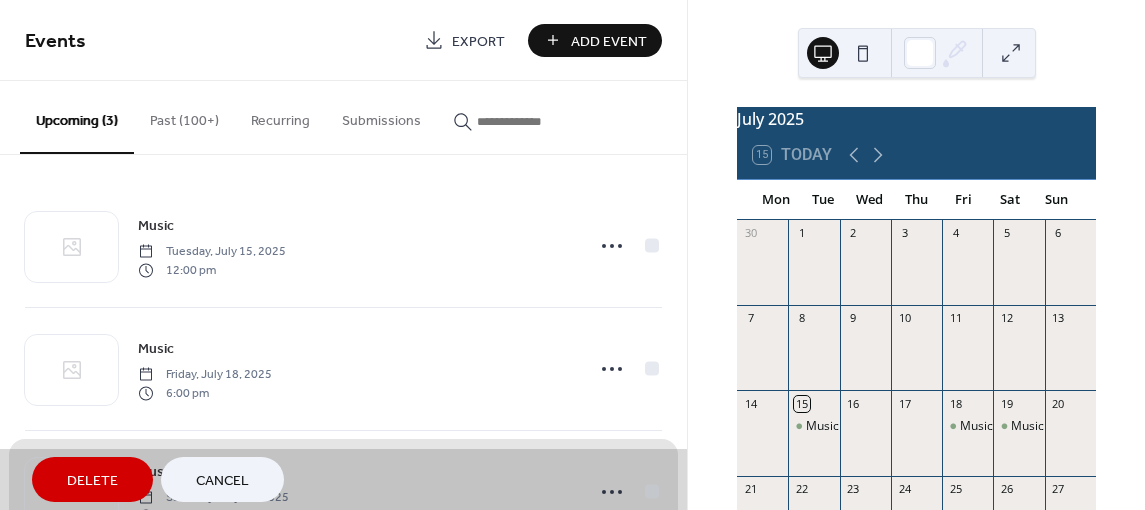 scroll, scrollTop: 71, scrollLeft: 0, axis: vertical 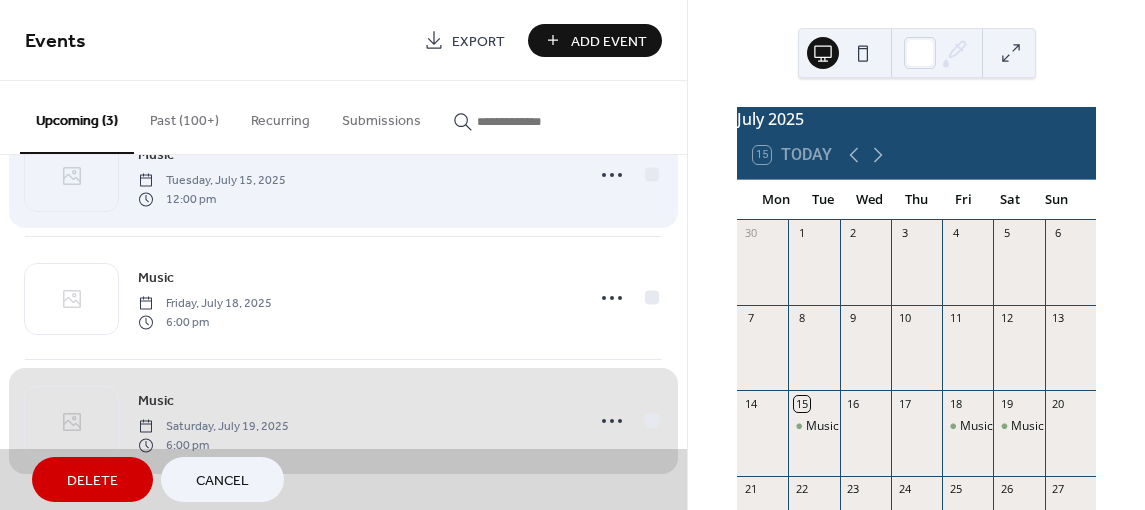 click on "Music [DATE] [TIME]" at bounding box center [343, 175] 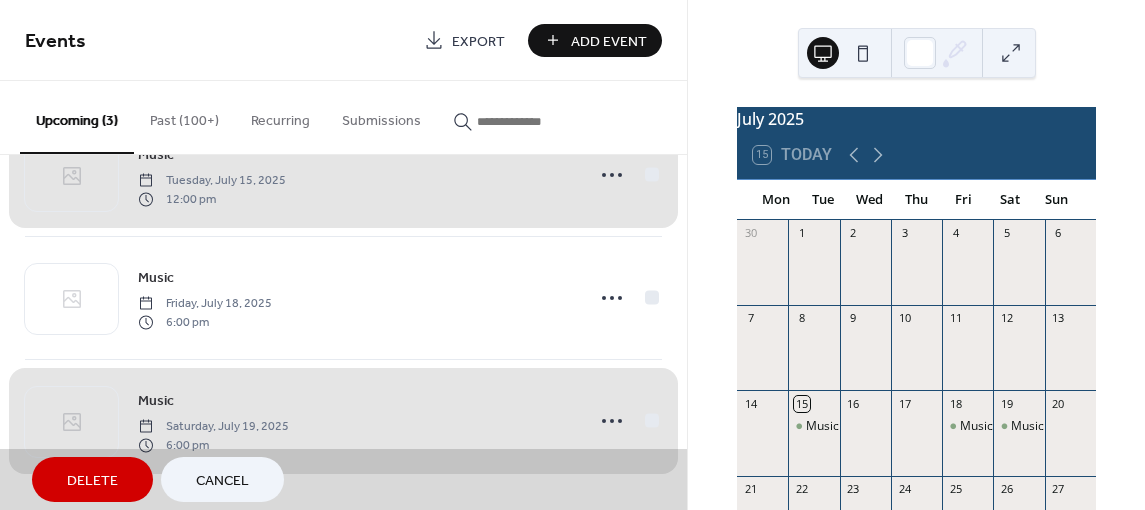 click on "Music [DATE] [TIME]" at bounding box center (343, 175) 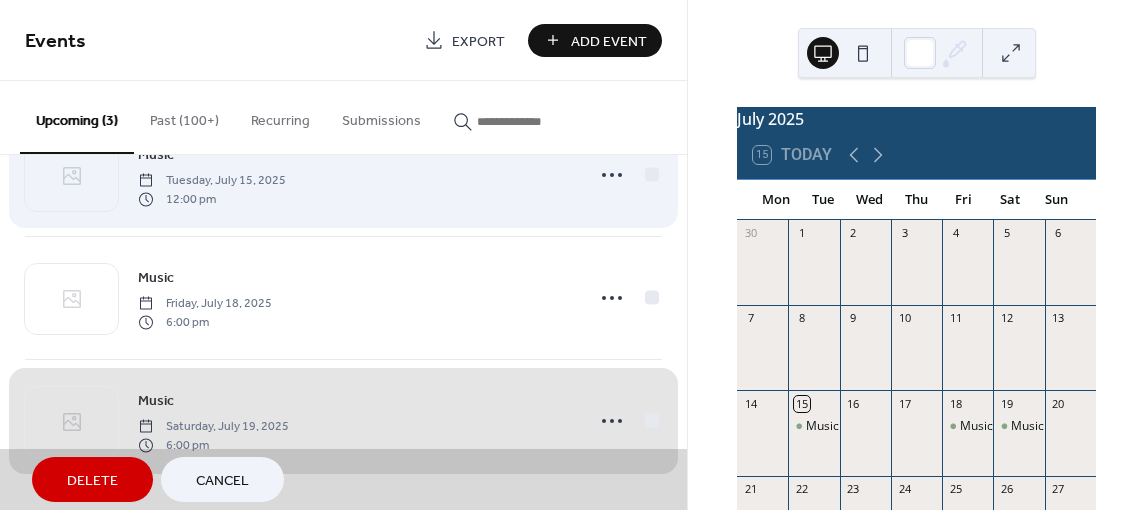 click on "Music [DATE] [TIME]" at bounding box center [343, 175] 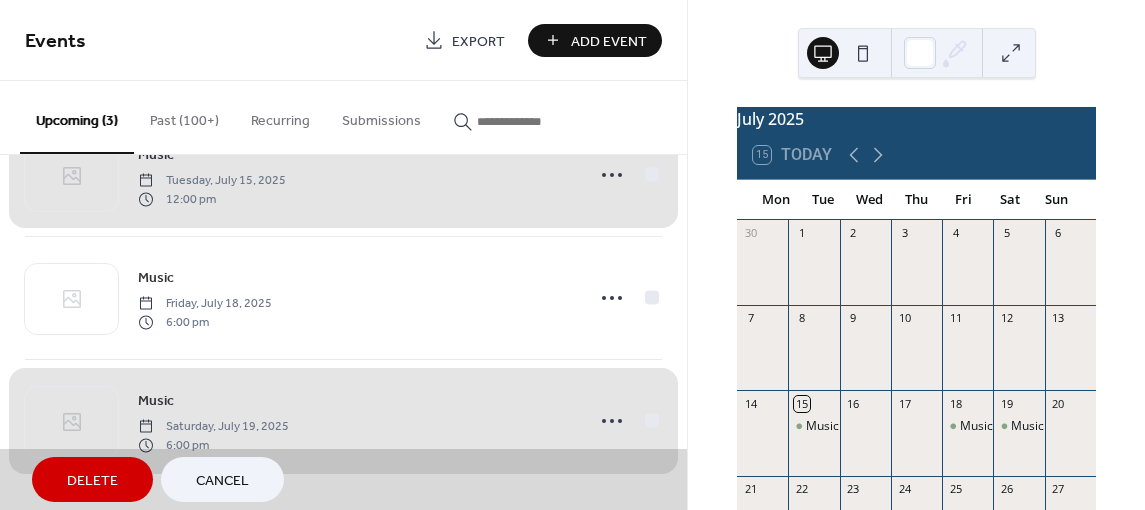 click on "Music [DATE] [TIME]" at bounding box center (343, 175) 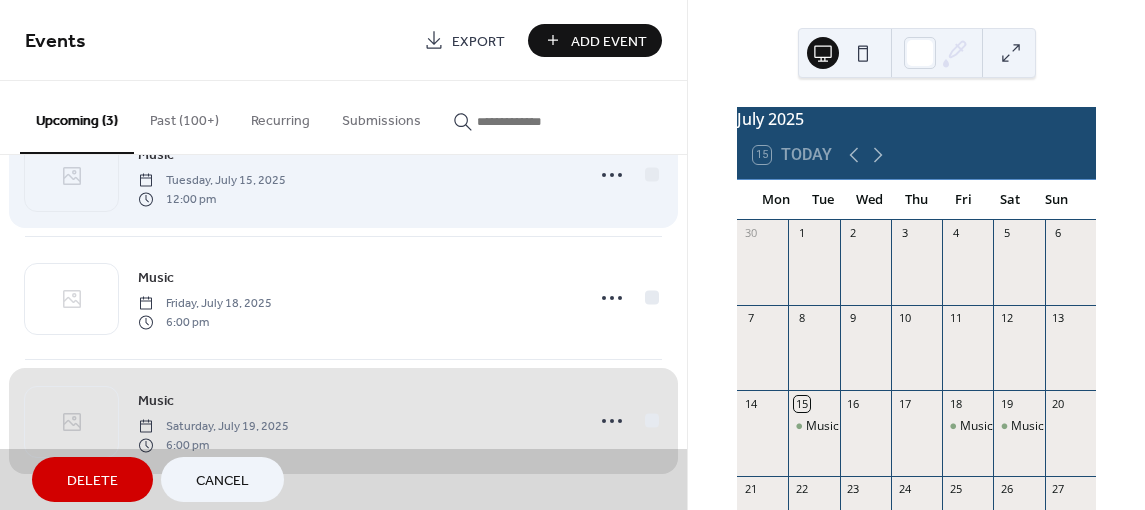click on "Music [DATE] [TIME]" at bounding box center [343, 175] 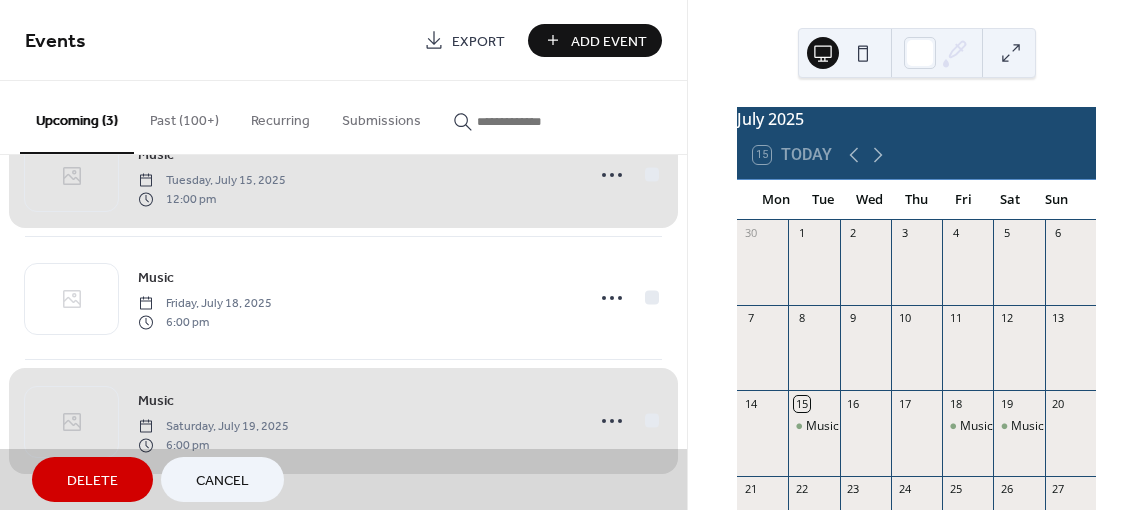 click on "Music [DATE] [TIME]" at bounding box center [343, 175] 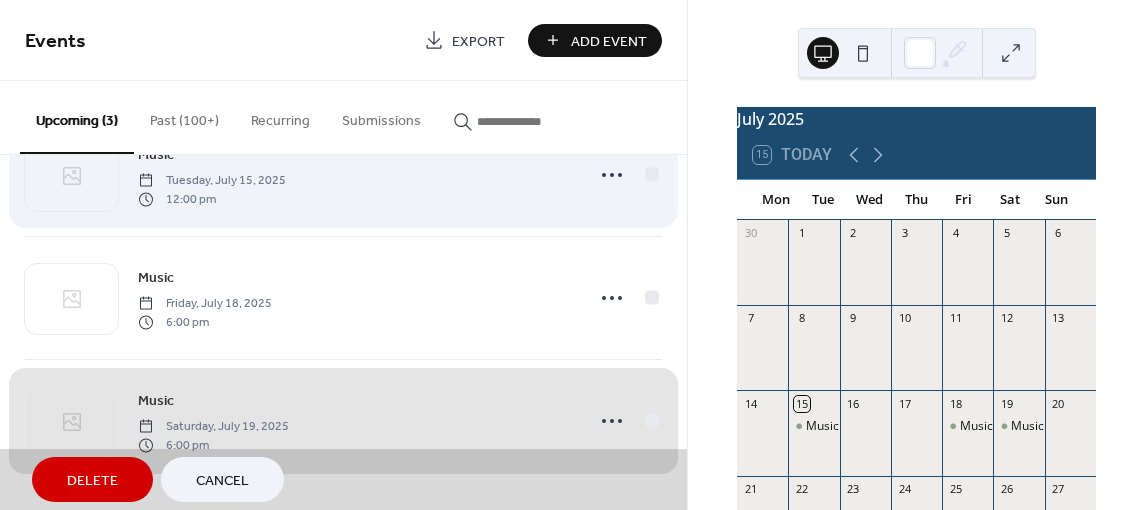 click on "Music [DATE] [TIME]" at bounding box center (343, 175) 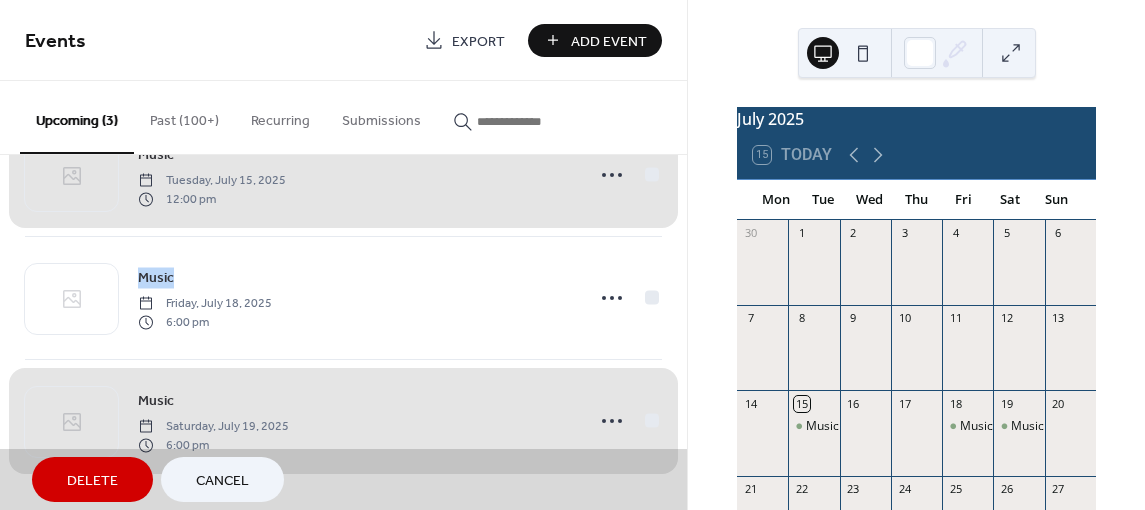 click on "Music [DATE] [TIME]" at bounding box center [343, 175] 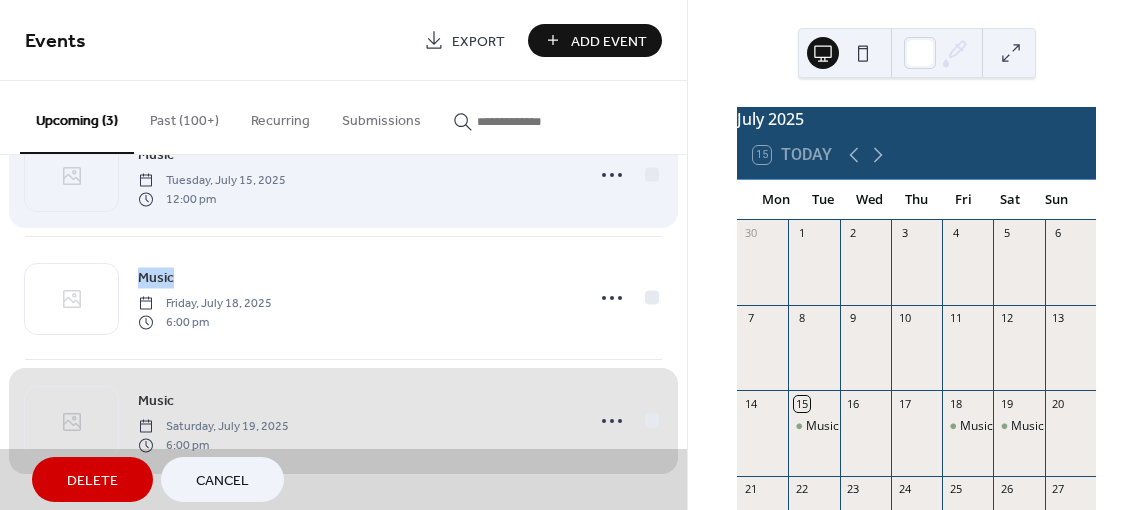 click on "Music [DATE] [TIME]" at bounding box center (343, 175) 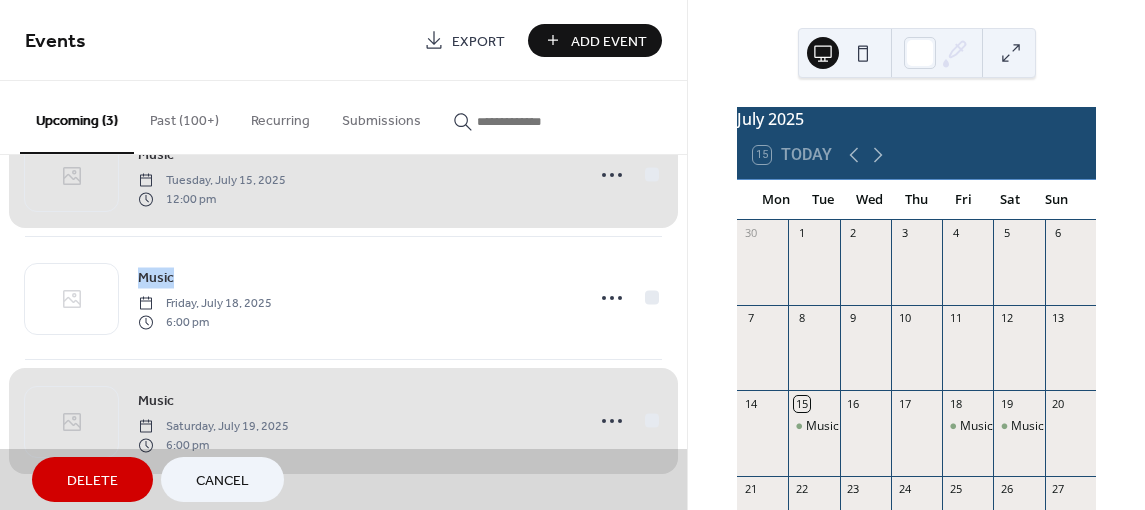 click on "Music [DATE] [TIME]" at bounding box center (343, 175) 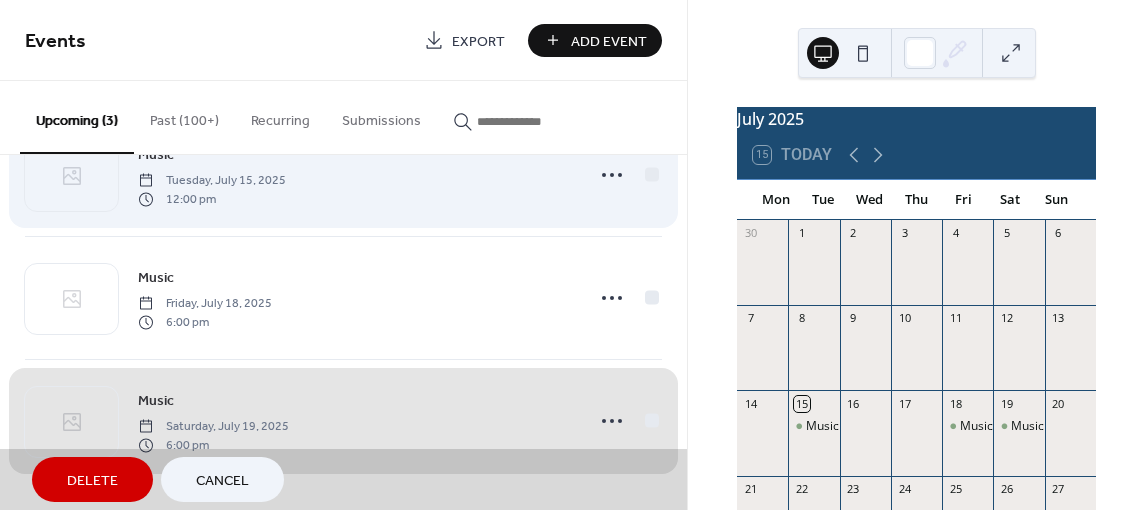 click on "Music [DATE] [TIME]" at bounding box center (343, 175) 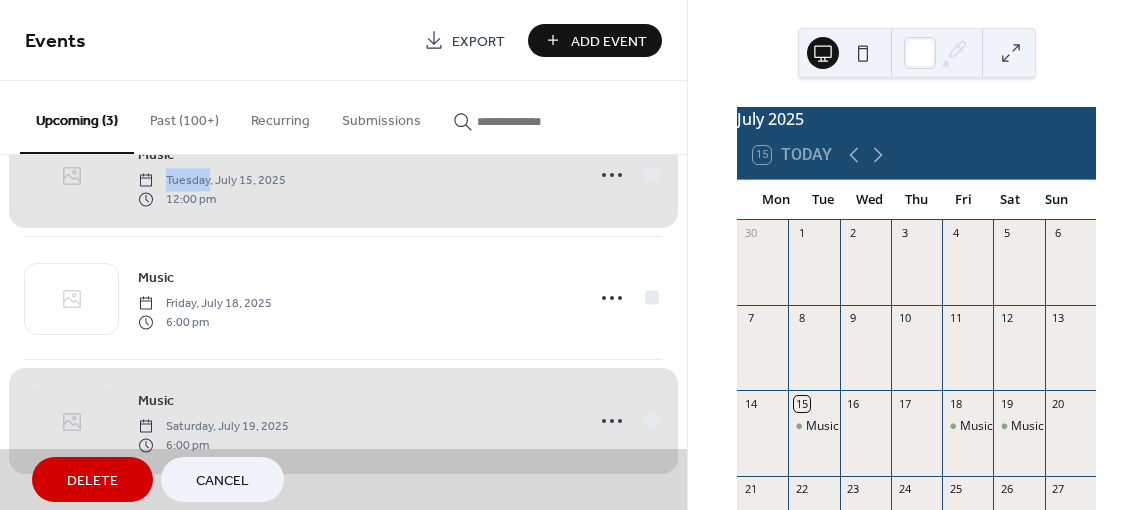 click on "Music [DATE] [TIME]" at bounding box center [343, 175] 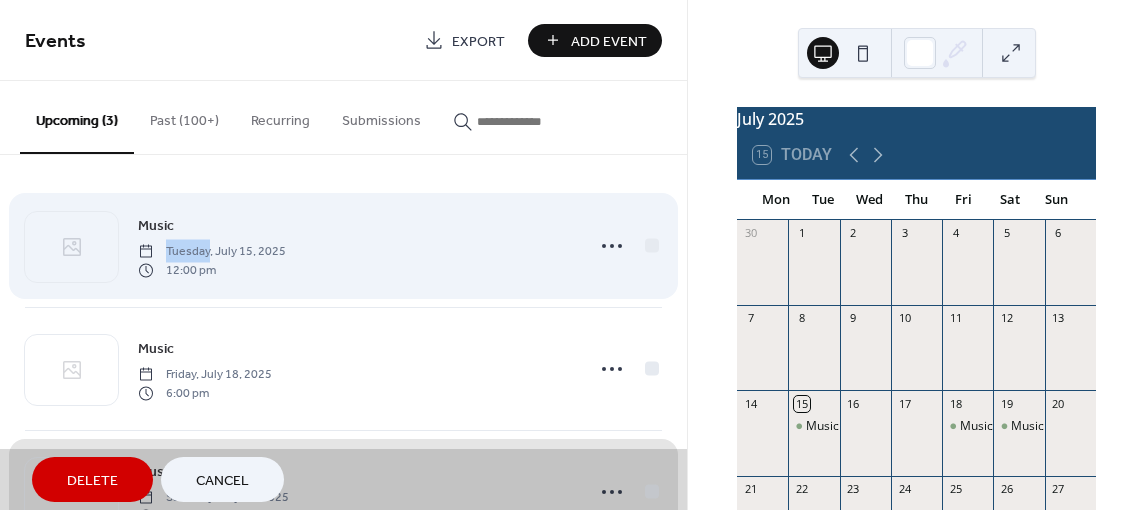 scroll, scrollTop: 0, scrollLeft: 0, axis: both 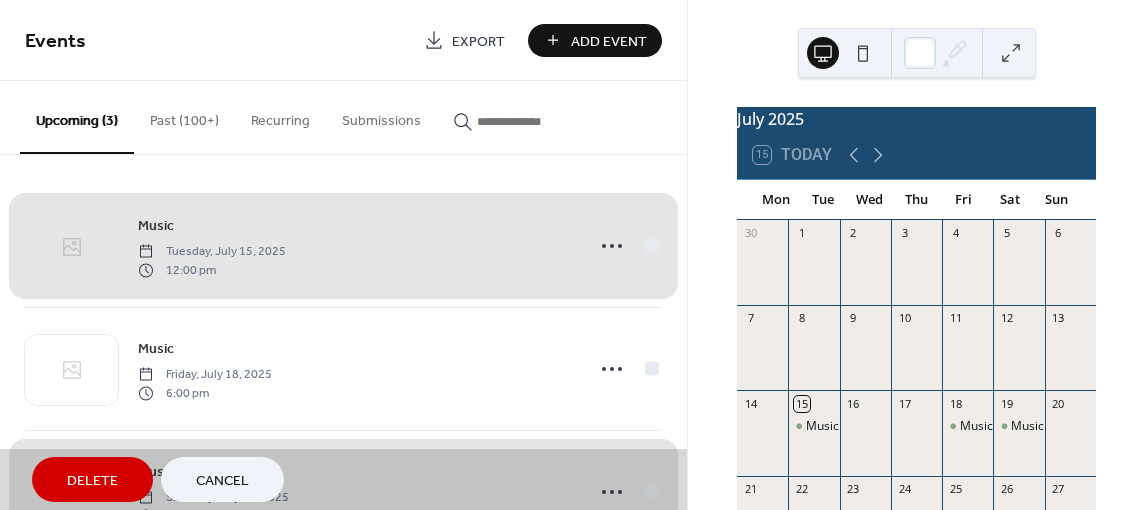 click on "Music [DATE] [TIME]" at bounding box center [343, 246] 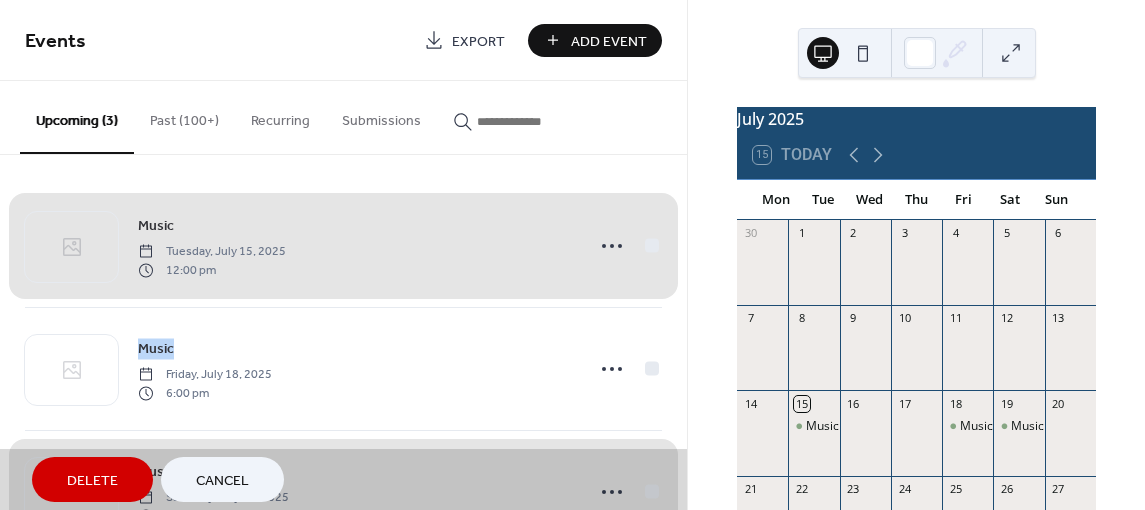 click on "Music [DATE] [TIME]" at bounding box center [343, 246] 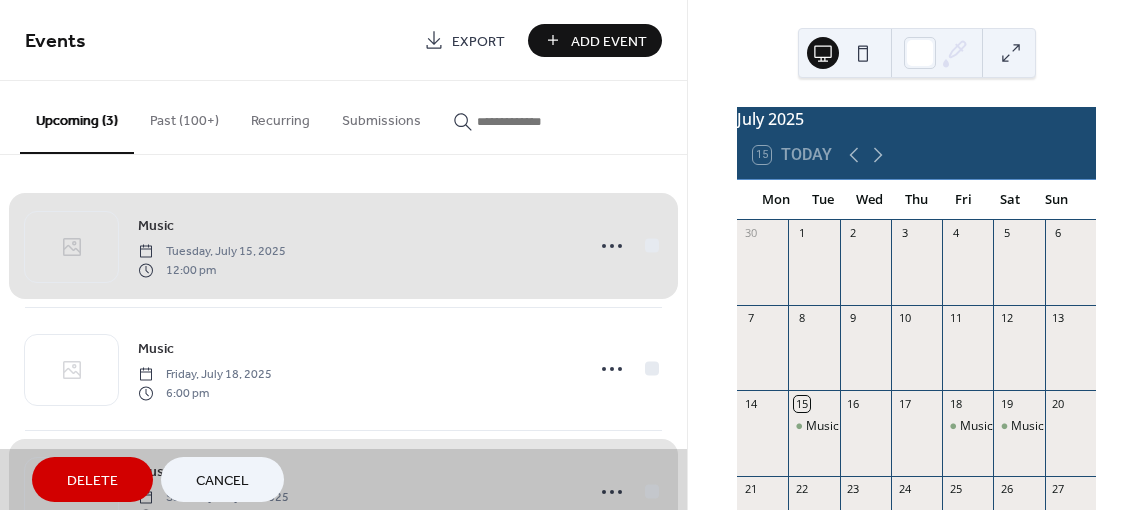 click on "Music [DATE] [TIME]" at bounding box center [343, 246] 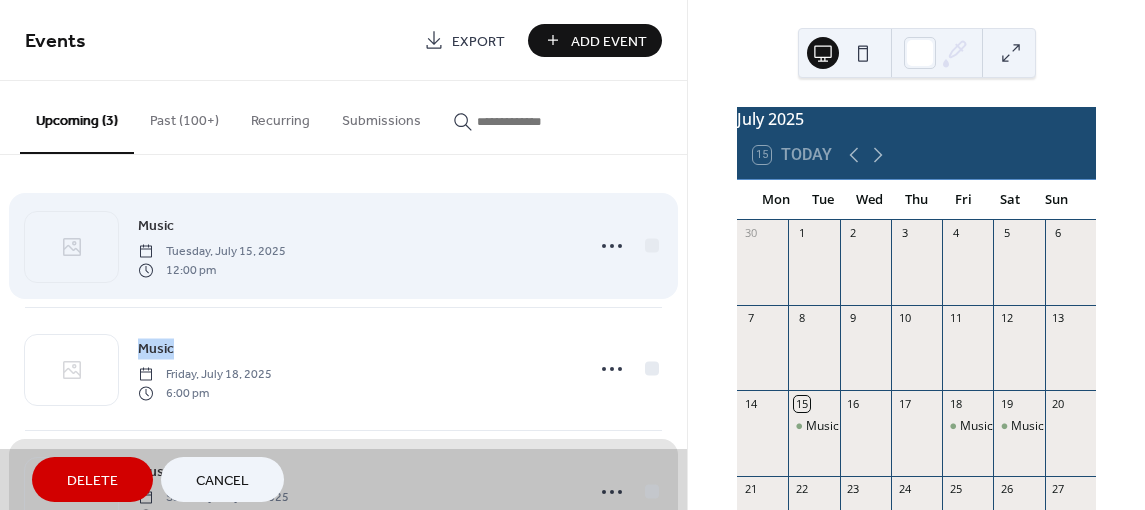 click on "Music [DATE] [TIME]" at bounding box center (343, 246) 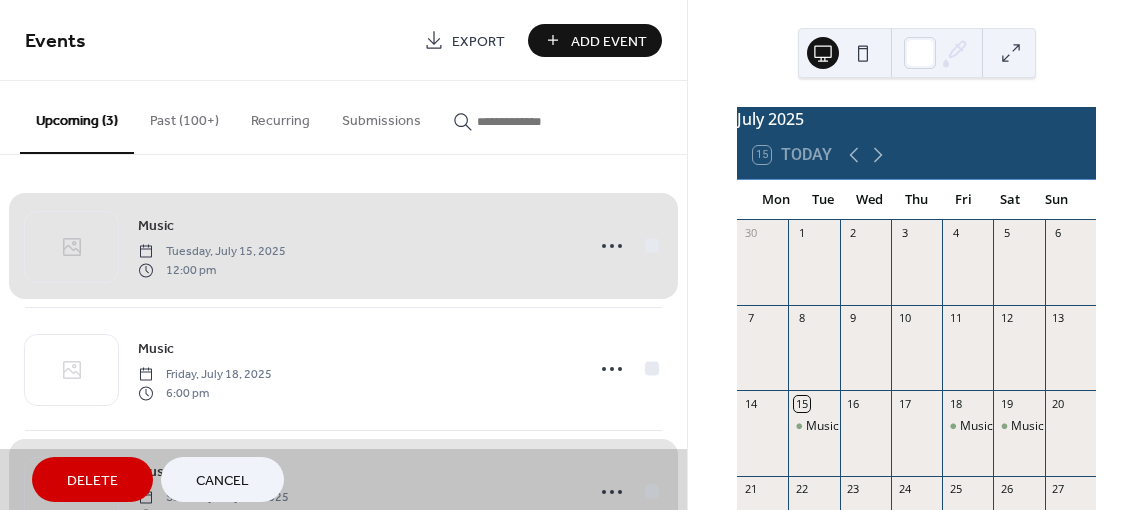drag, startPoint x: 599, startPoint y: 240, endPoint x: 604, endPoint y: 289, distance: 49.25444 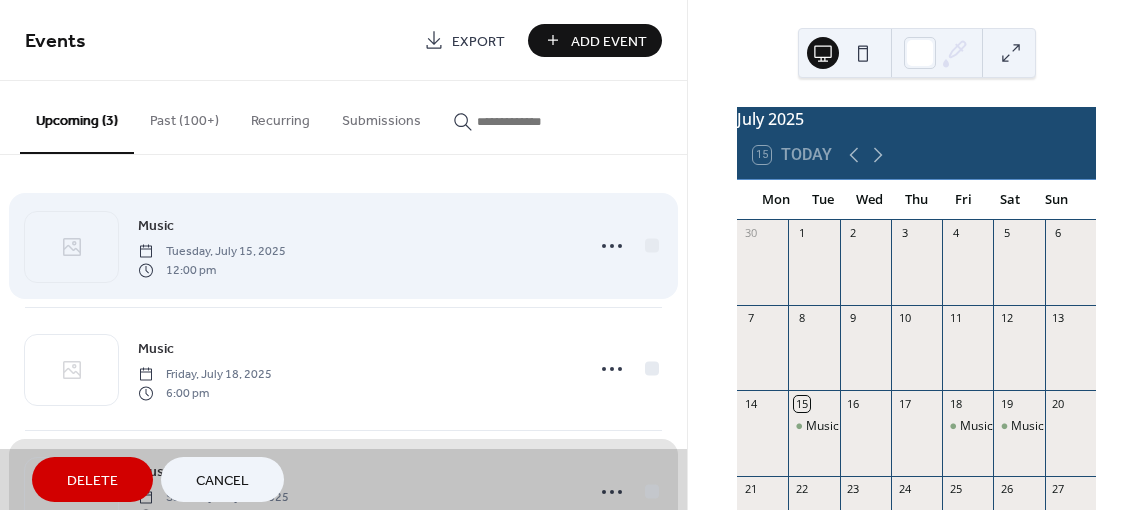 click on "Music [DATE] [TIME]" at bounding box center [343, 246] 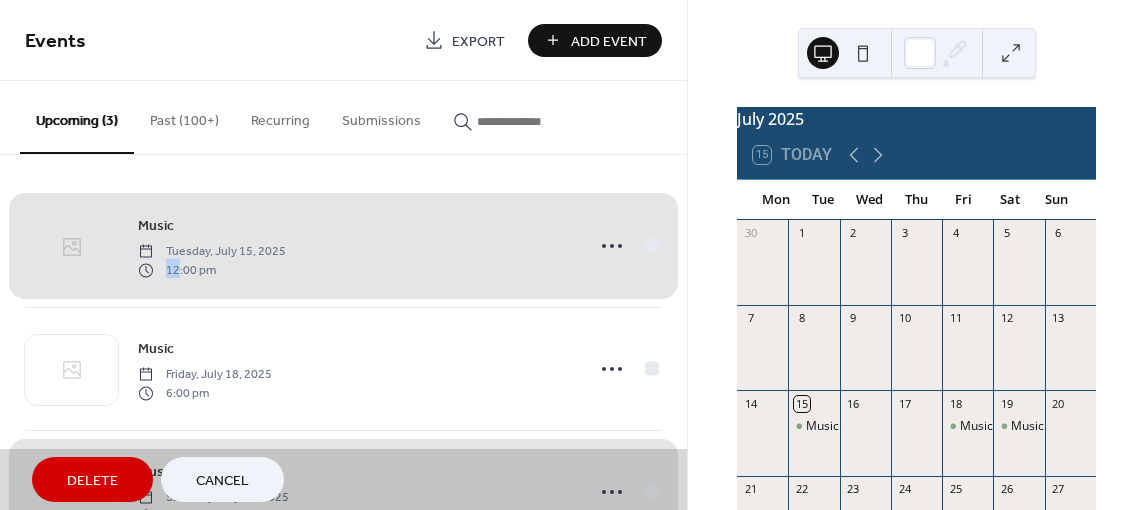 click on "Music [DATE] [TIME]" at bounding box center [343, 246] 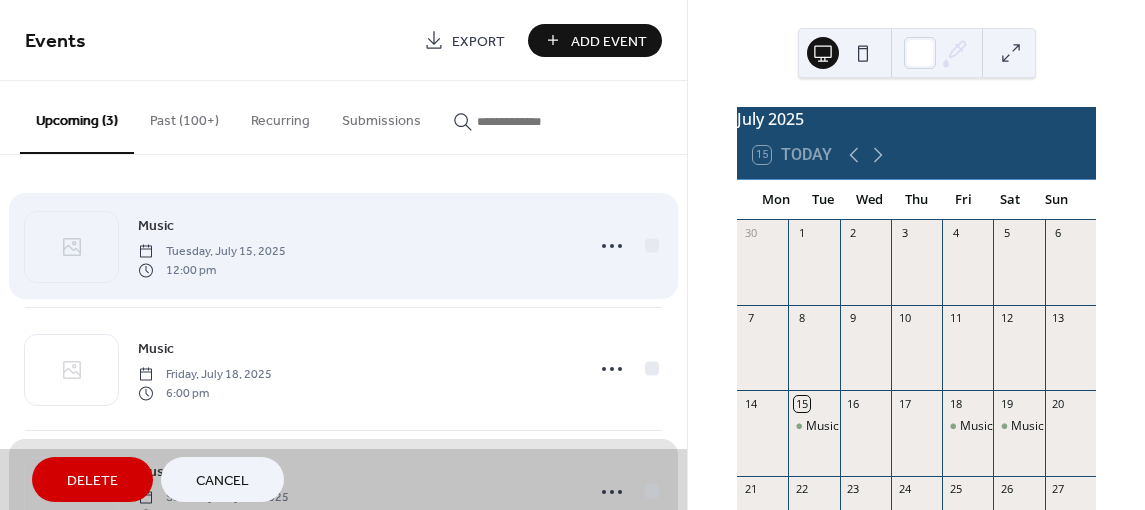 click on "Music [DATE] [TIME]" at bounding box center (343, 246) 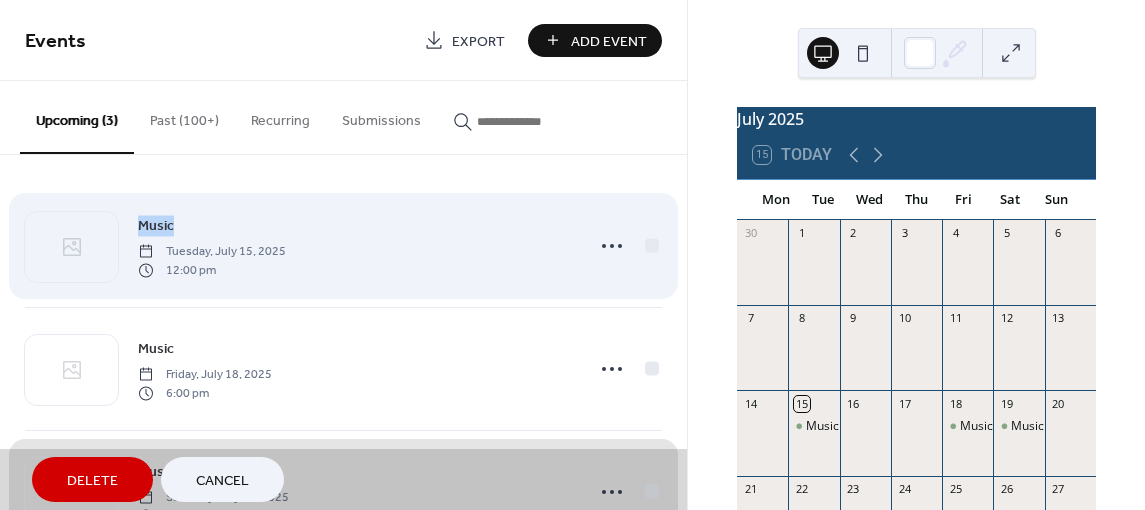 click on "Music [DATE] [TIME]" at bounding box center [343, 246] 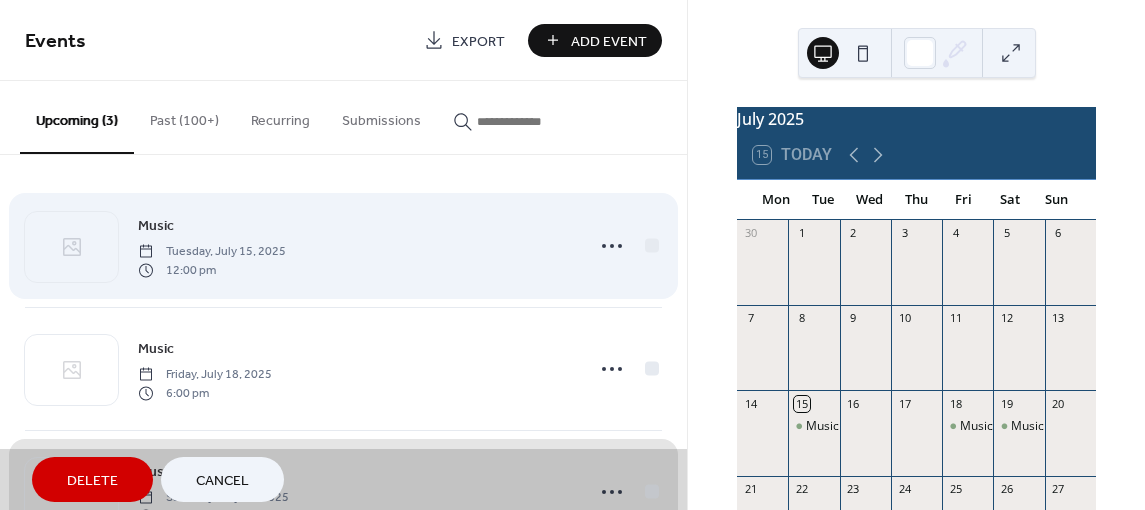 click on "Music [DATE] [TIME]" at bounding box center [343, 246] 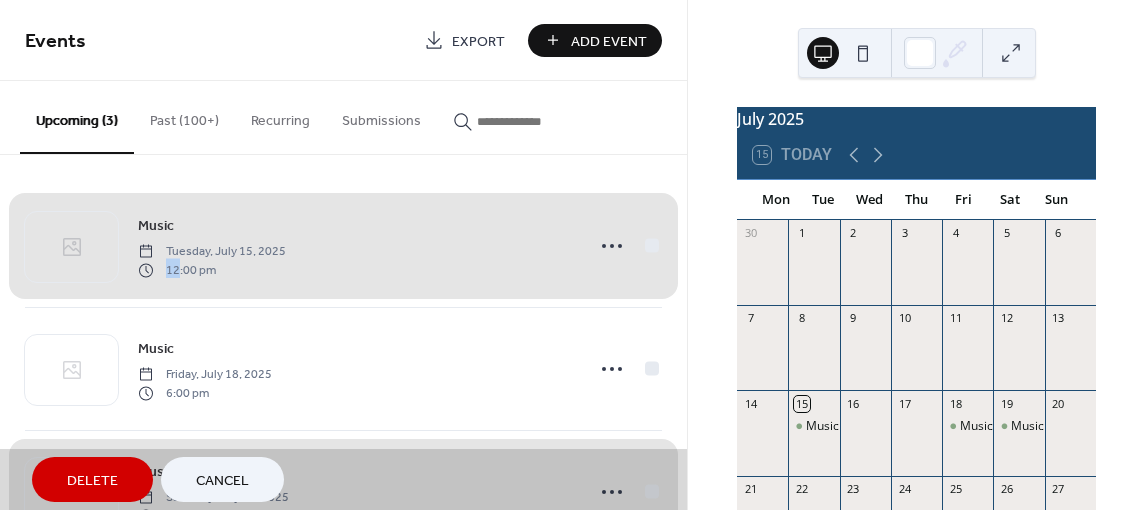 click on "Music [DATE] [TIME]" at bounding box center (343, 246) 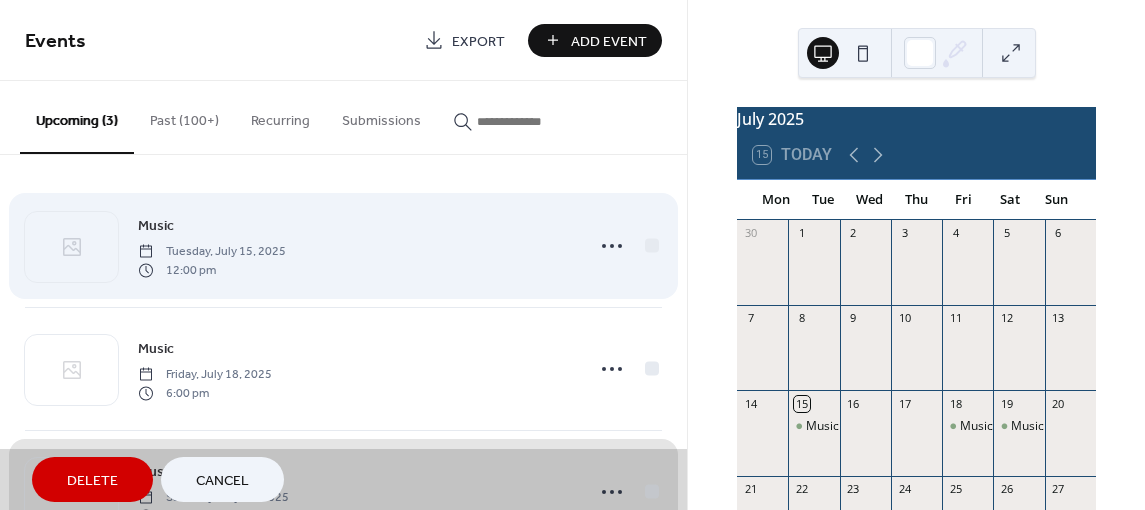 click on "Music [DATE] [TIME]" at bounding box center [343, 246] 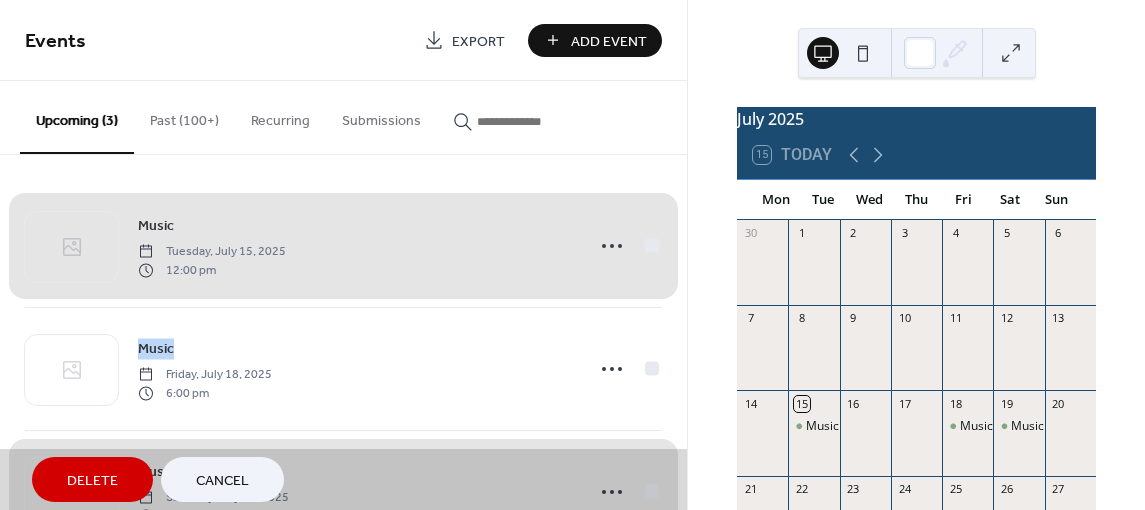click on "Music [DATE] [TIME]" at bounding box center (343, 246) 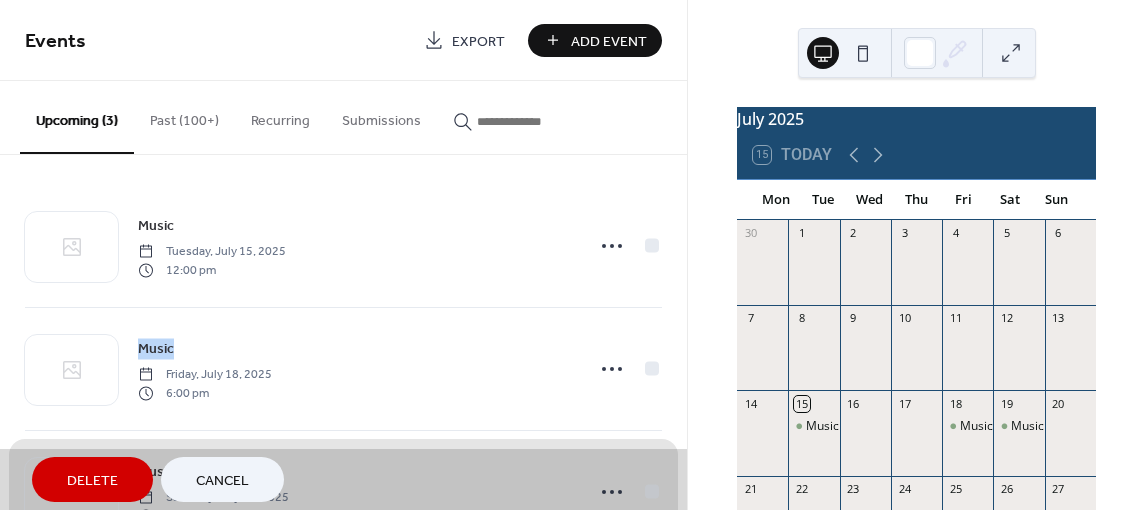 click on "Cancel" at bounding box center (222, 481) 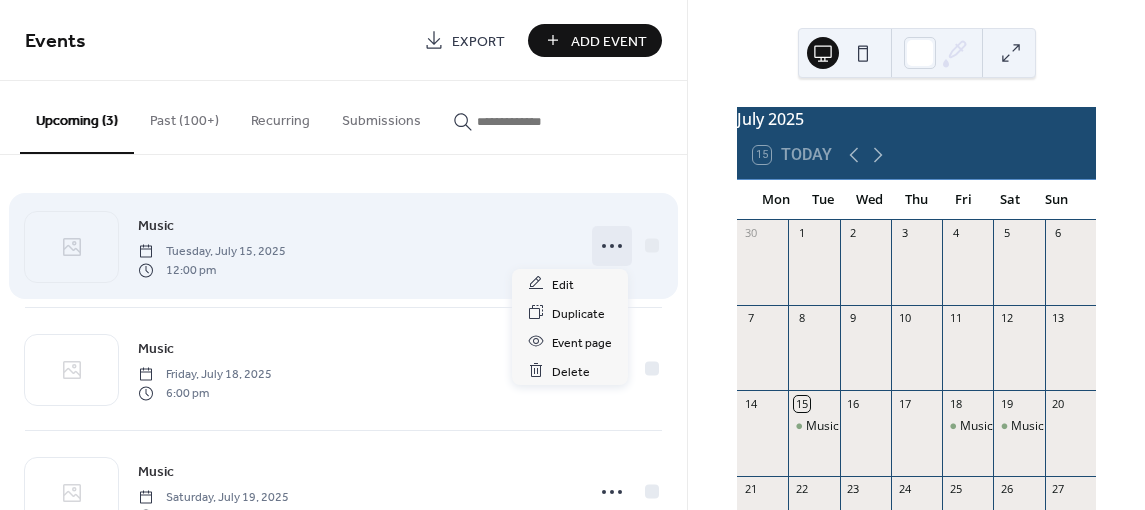 click 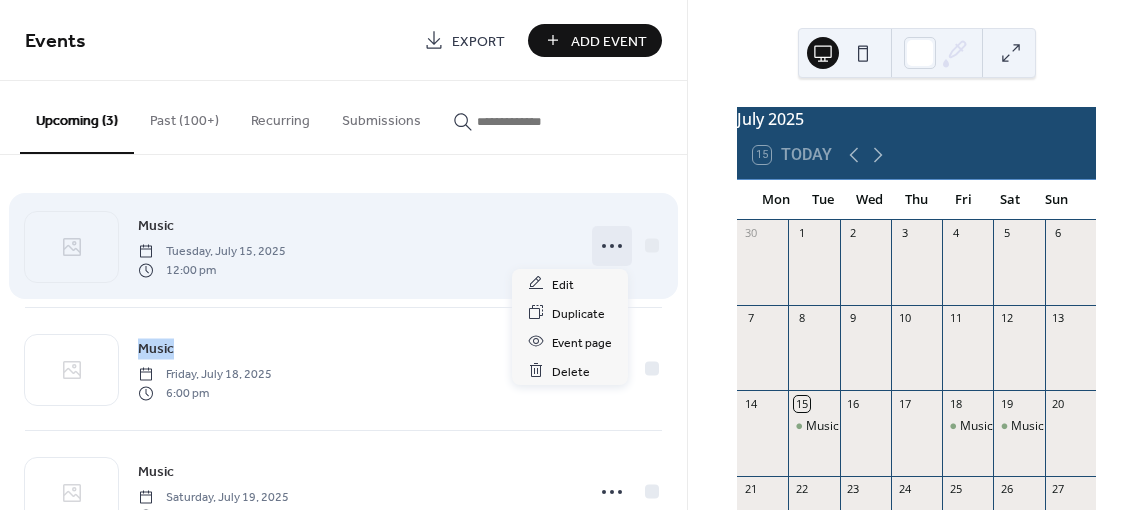 click 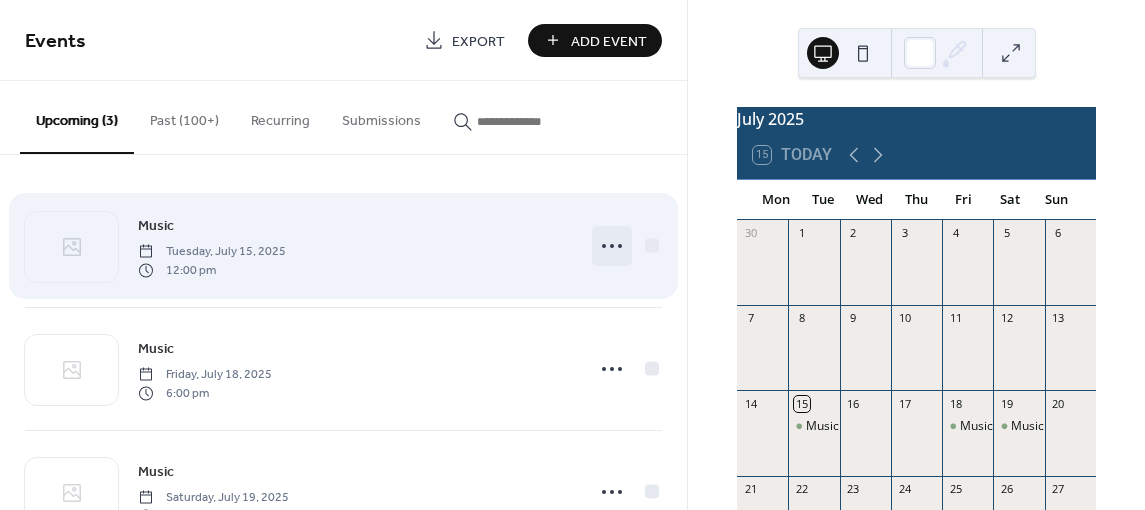 click 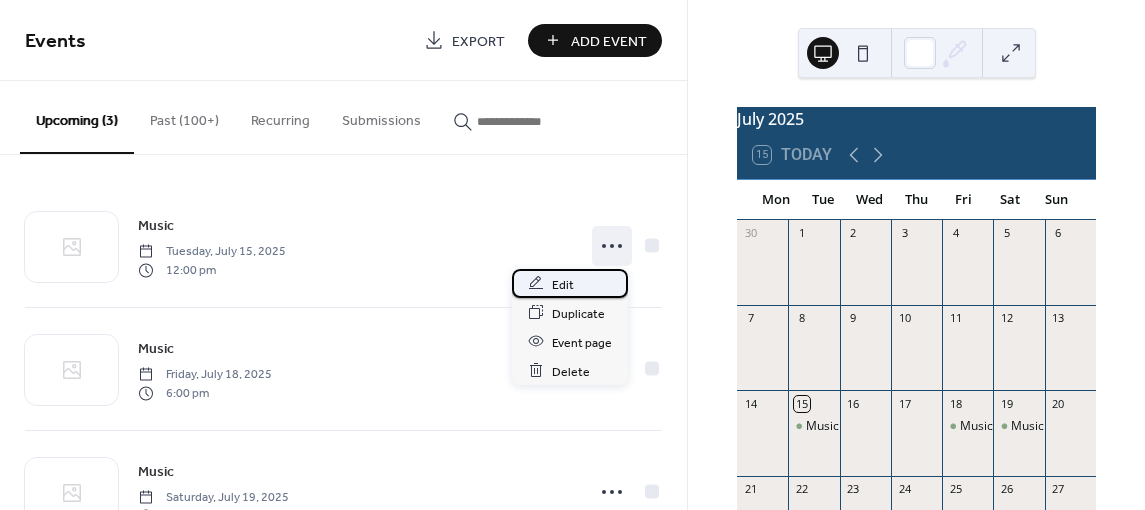 click on "Edit" at bounding box center (563, 284) 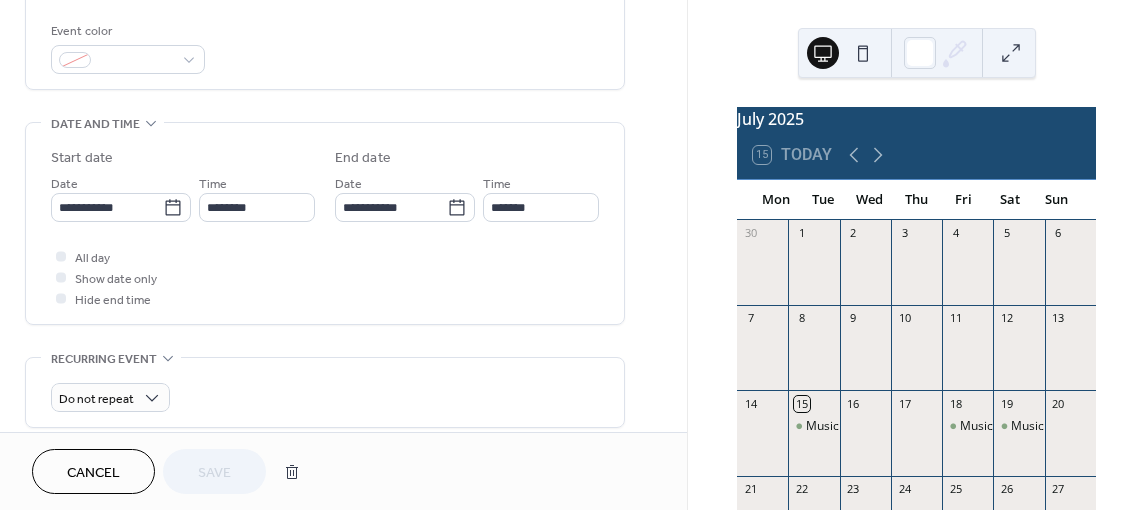 scroll, scrollTop: 530, scrollLeft: 0, axis: vertical 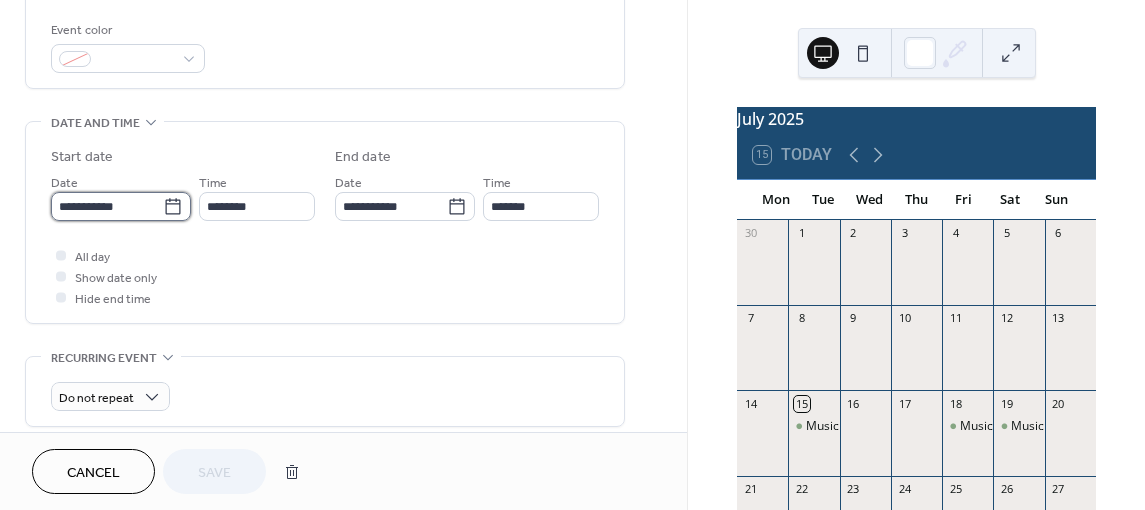 click on "**********" at bounding box center (107, 206) 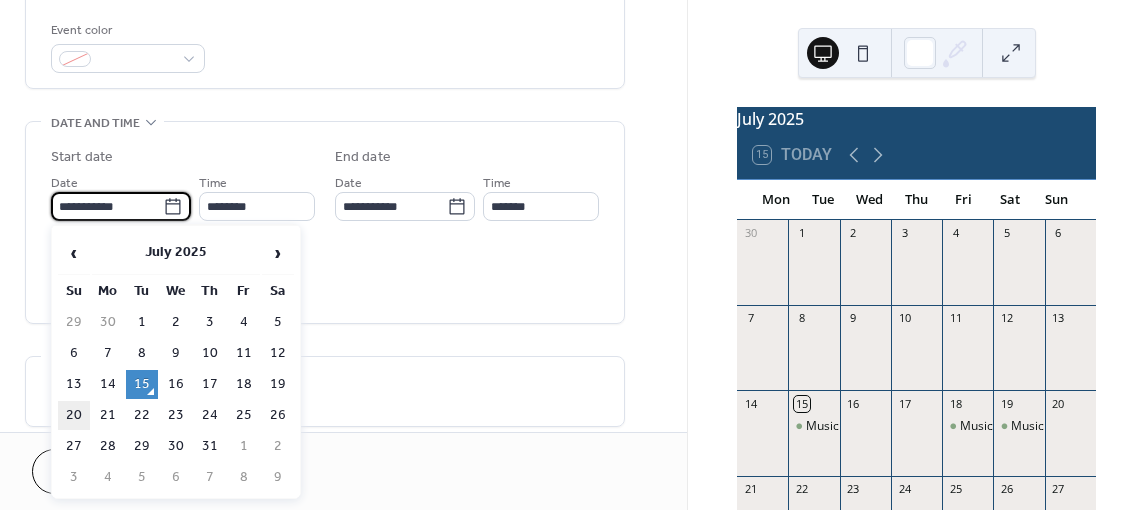 click on "20" at bounding box center (74, 415) 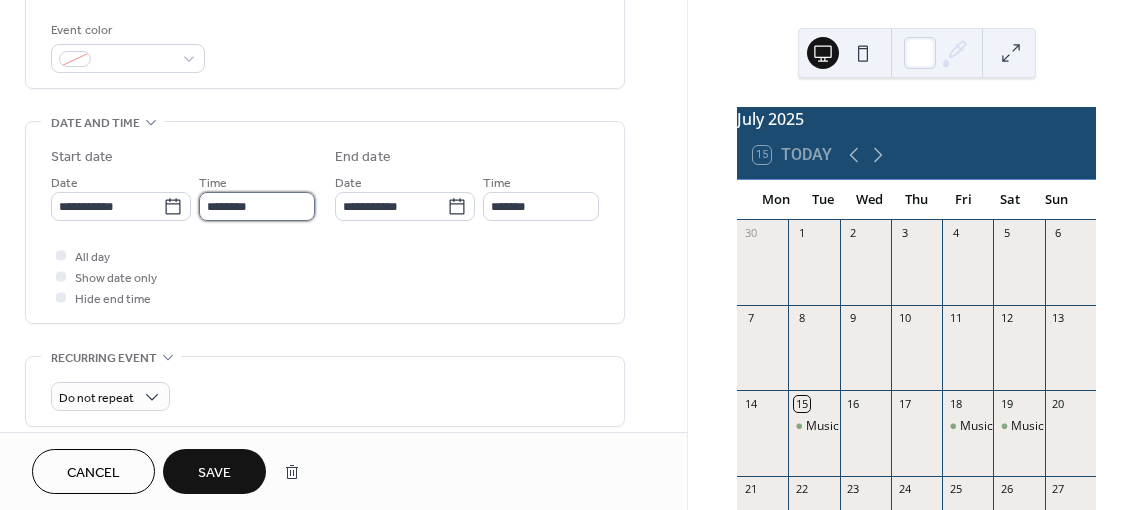 click on "********" at bounding box center [257, 206] 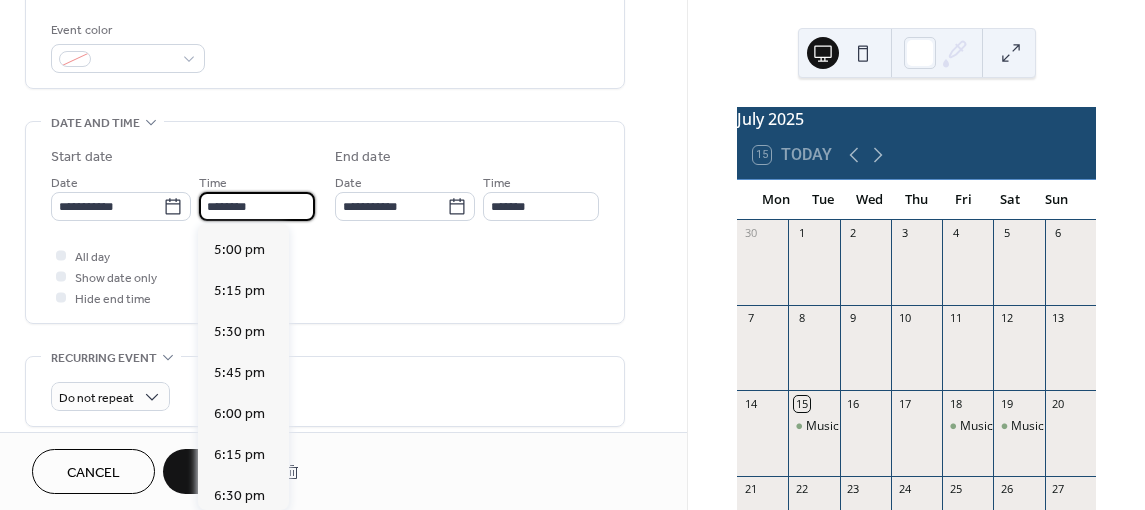 scroll, scrollTop: 2782, scrollLeft: 0, axis: vertical 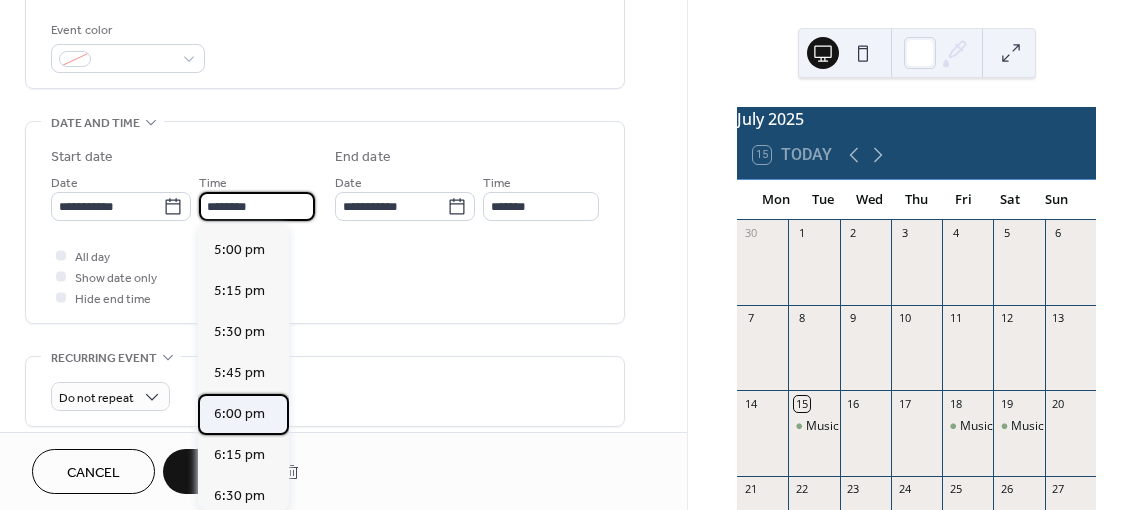 click on "6:00 pm" at bounding box center [239, 413] 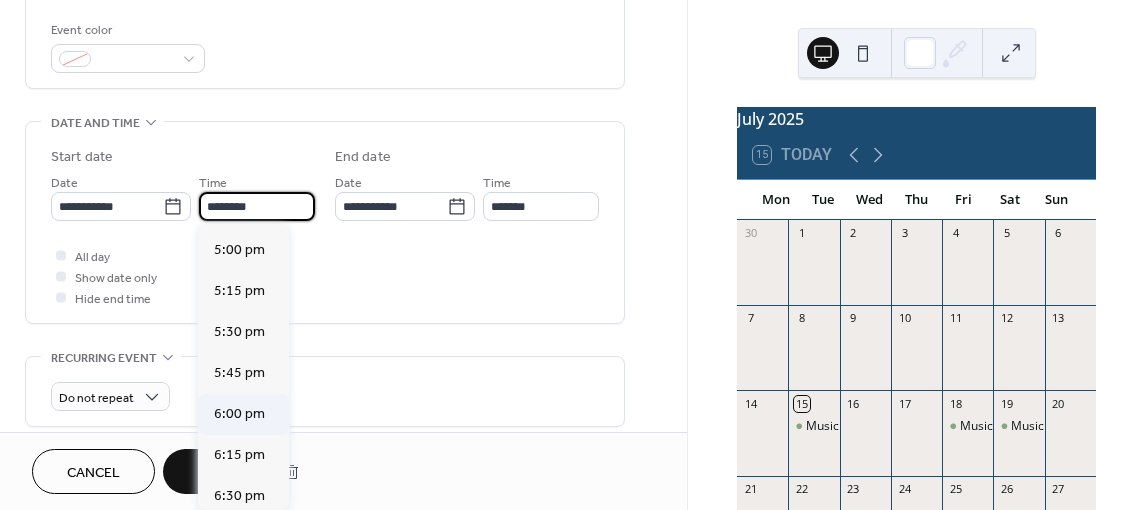 type on "*******" 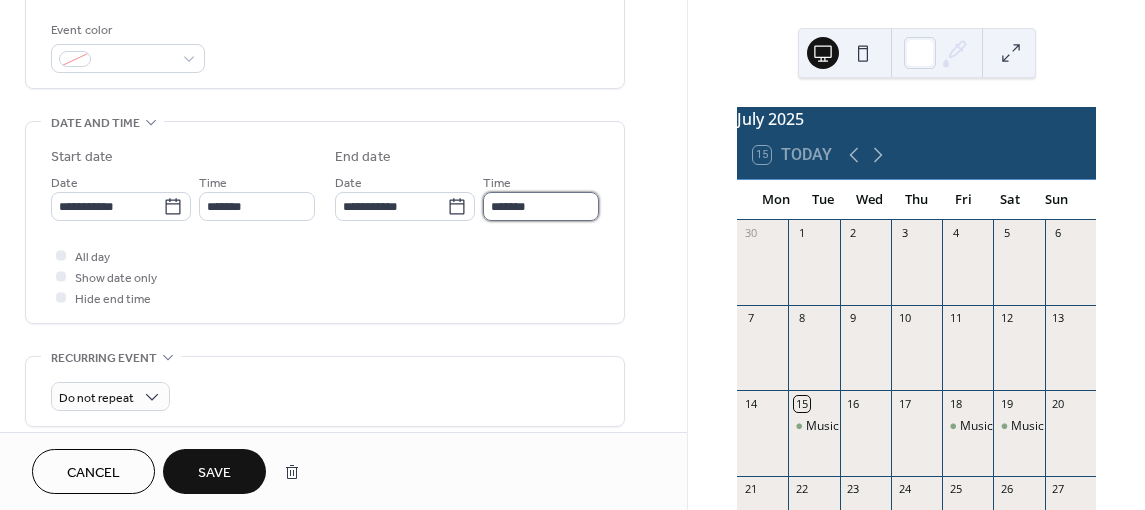 click on "*******" at bounding box center (541, 206) 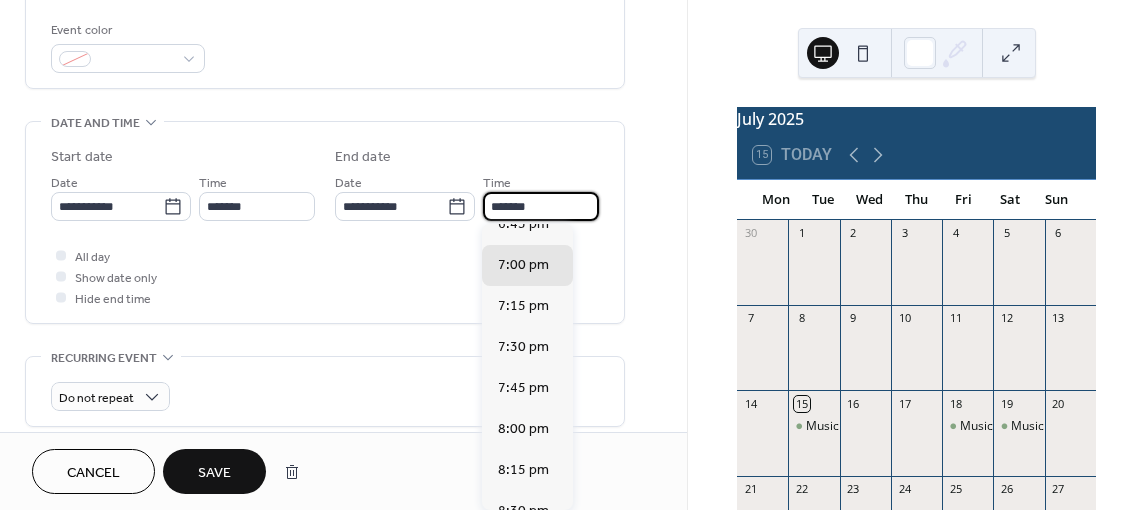 scroll, scrollTop: 108, scrollLeft: 0, axis: vertical 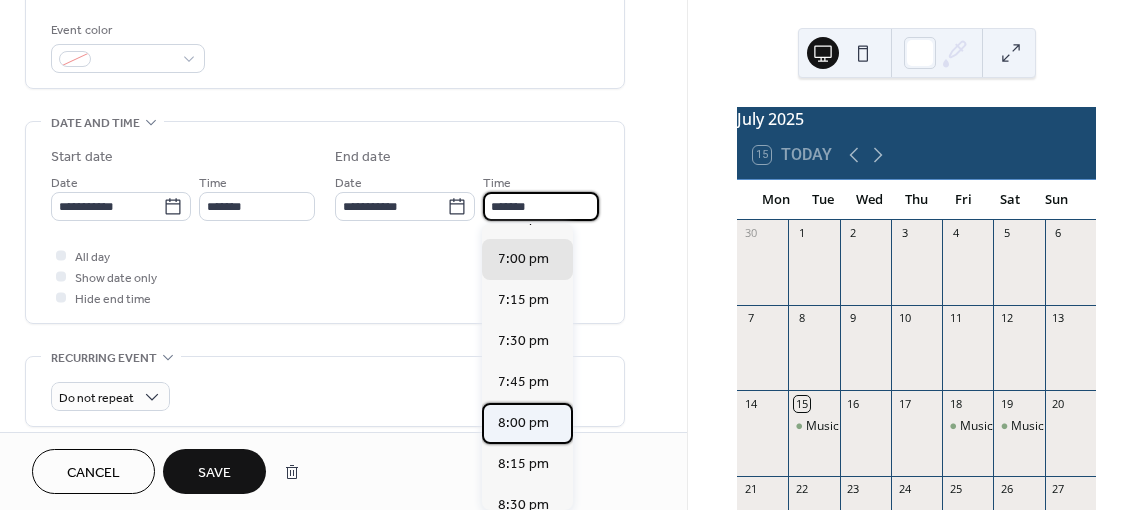 click on "8:00 pm" at bounding box center (523, 422) 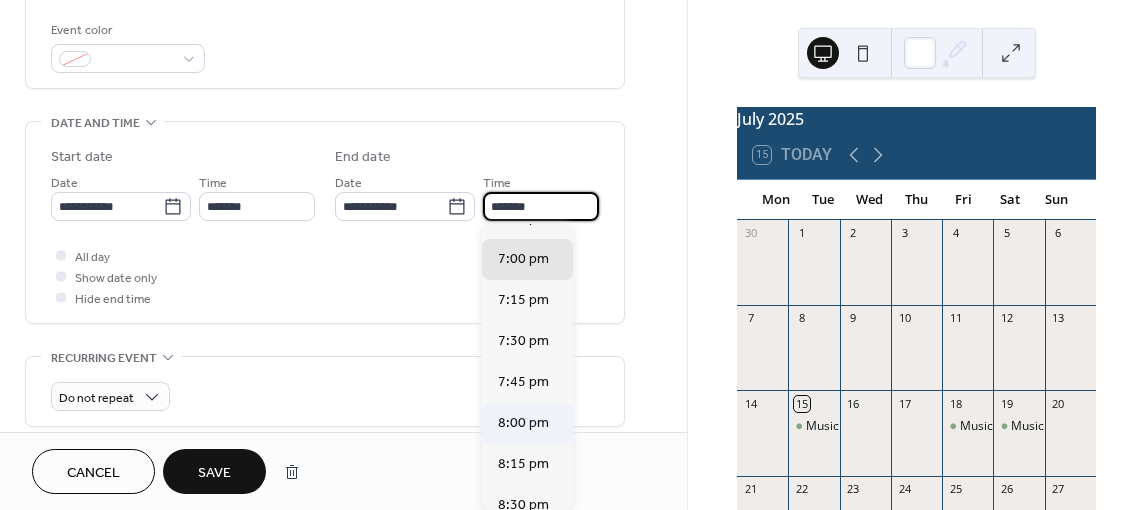 type on "*******" 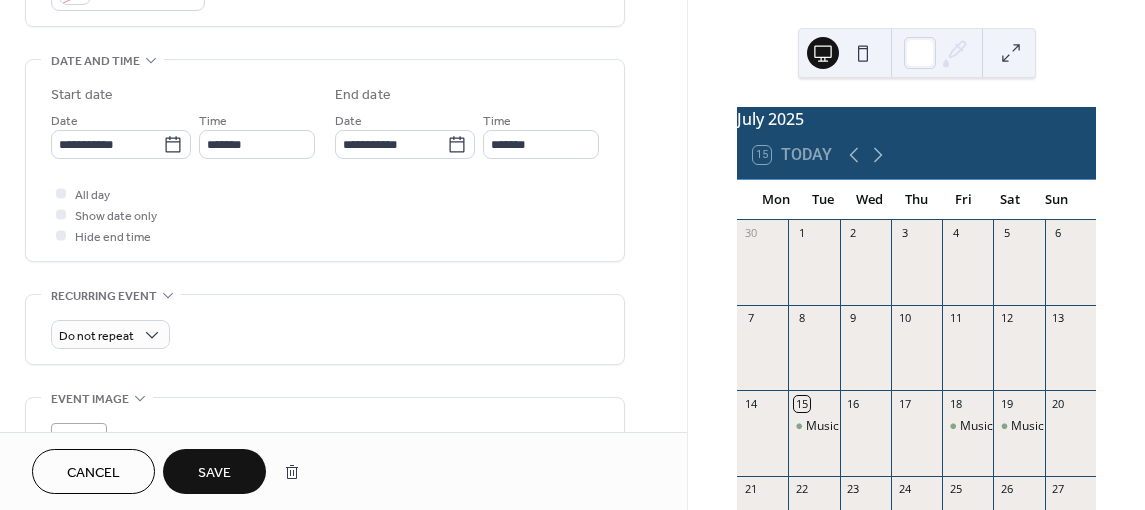 scroll, scrollTop: 632, scrollLeft: 0, axis: vertical 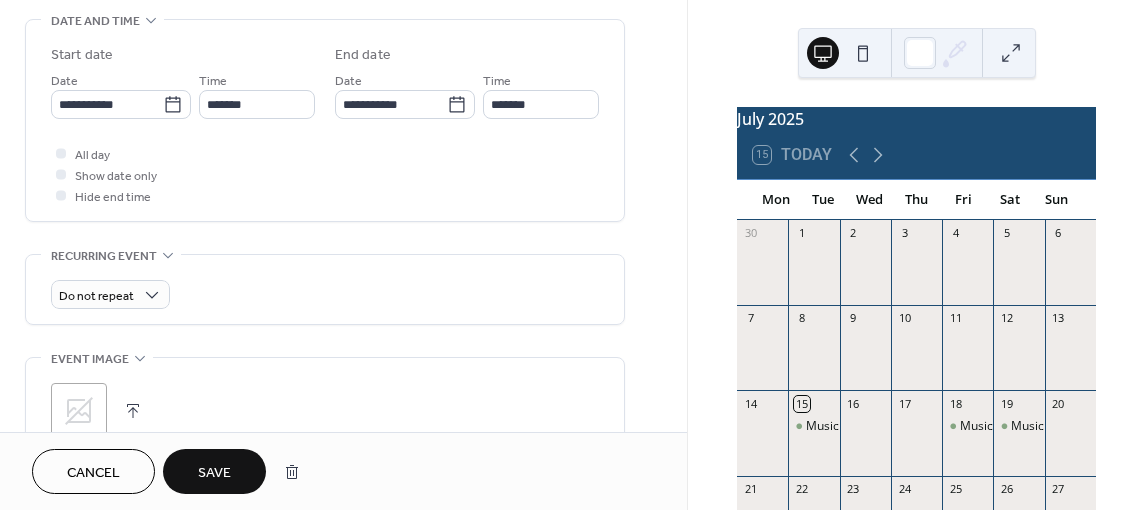 click on "Save" at bounding box center [214, 473] 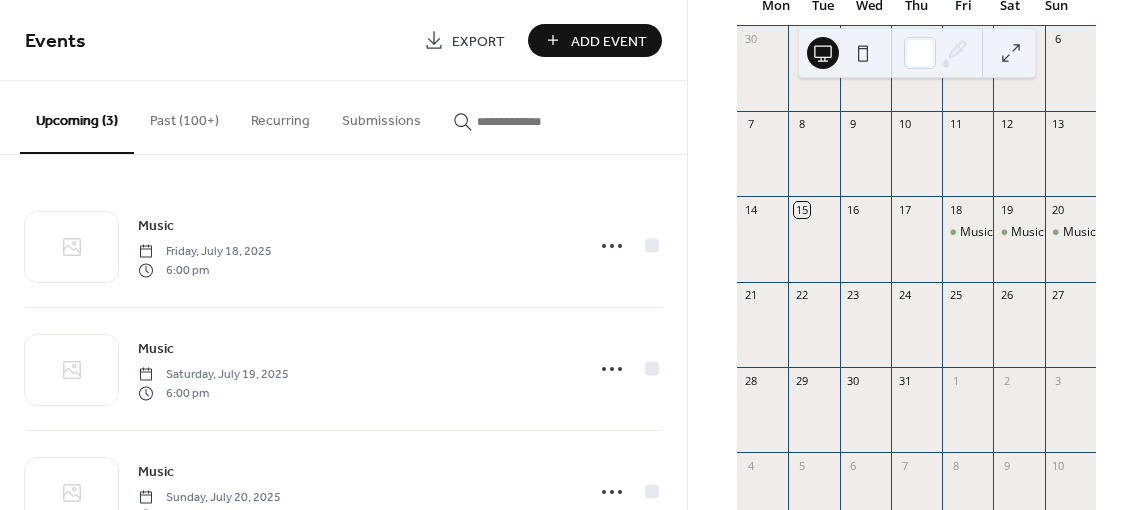 scroll, scrollTop: 197, scrollLeft: 0, axis: vertical 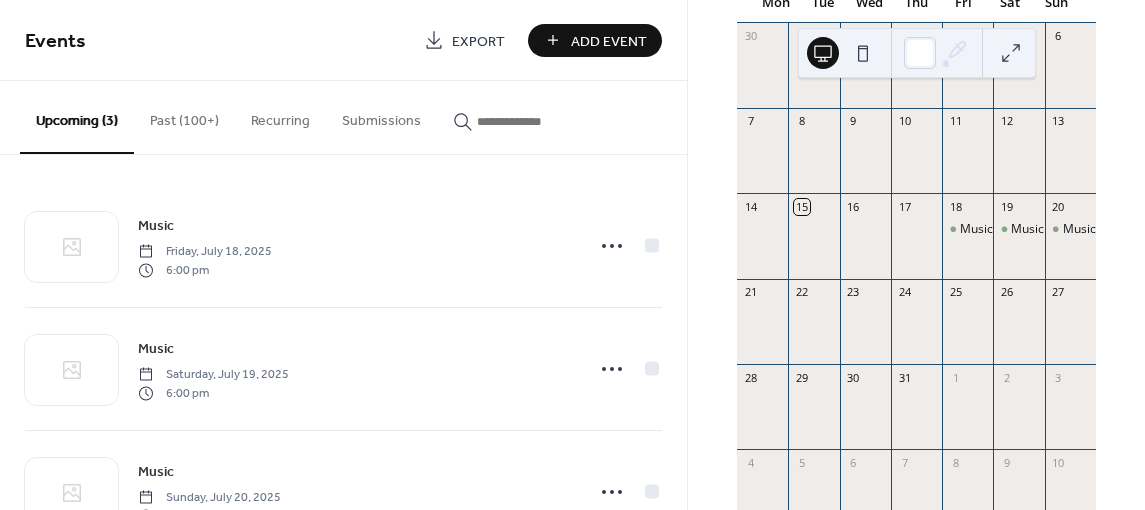 click on "Add Event" at bounding box center [609, 41] 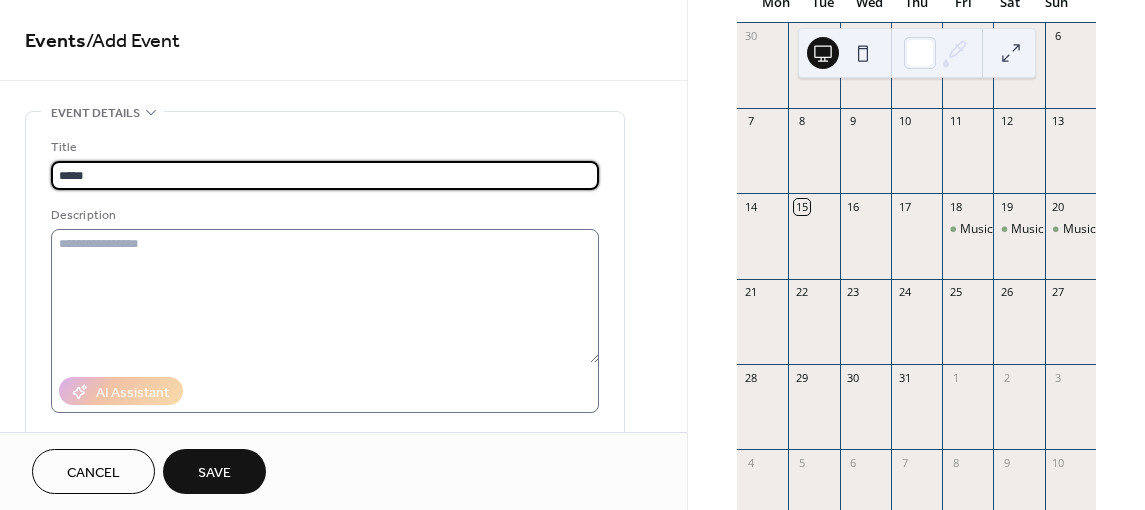 type on "*****" 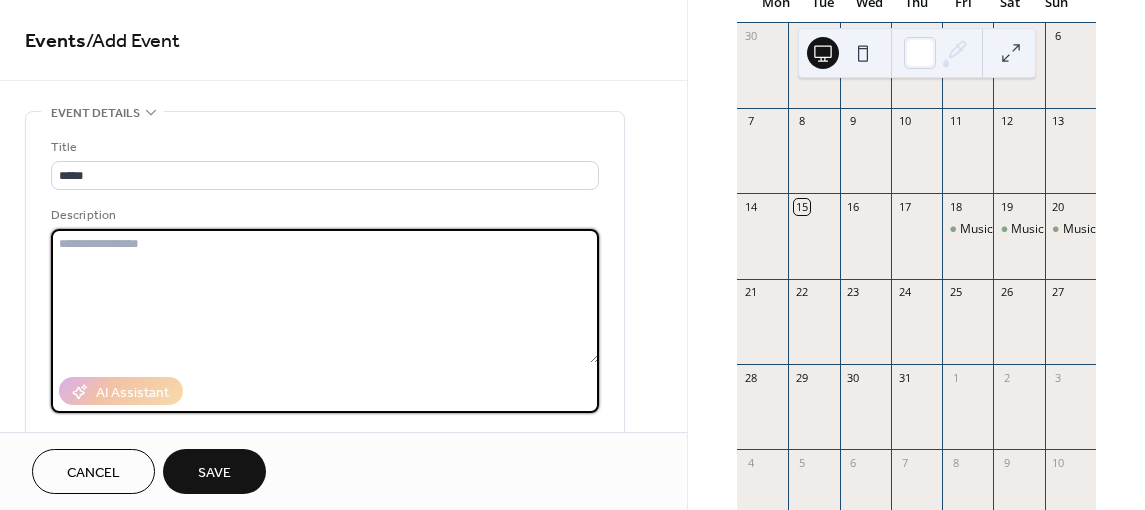 click at bounding box center [325, 296] 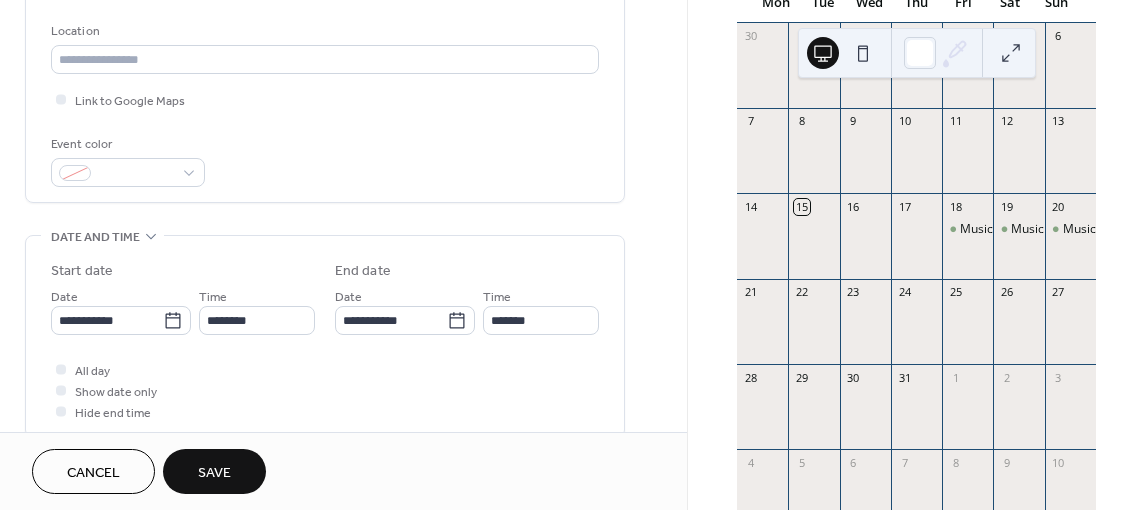 scroll, scrollTop: 418, scrollLeft: 0, axis: vertical 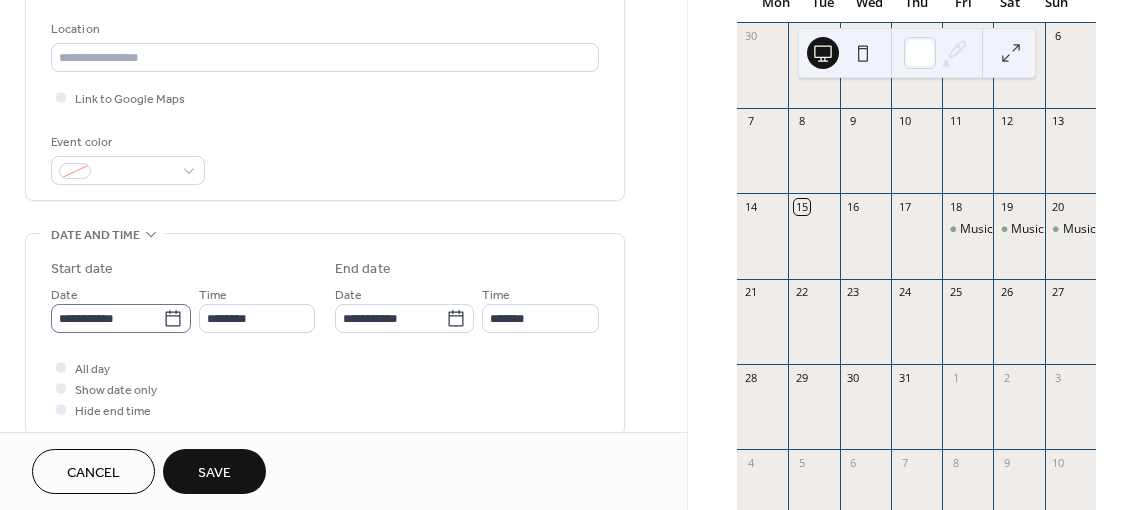 type on "**********" 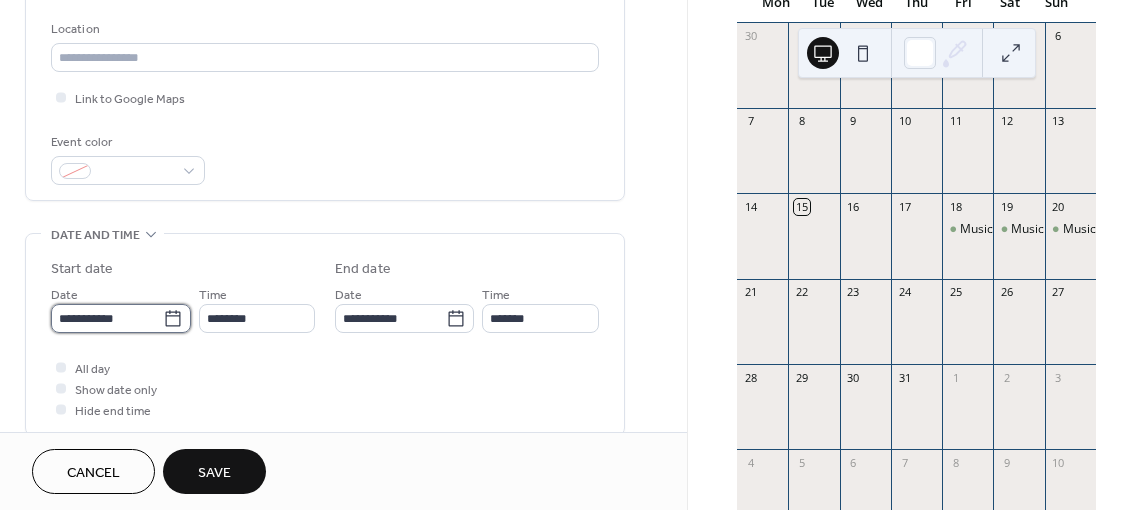 click on "**********" at bounding box center (107, 318) 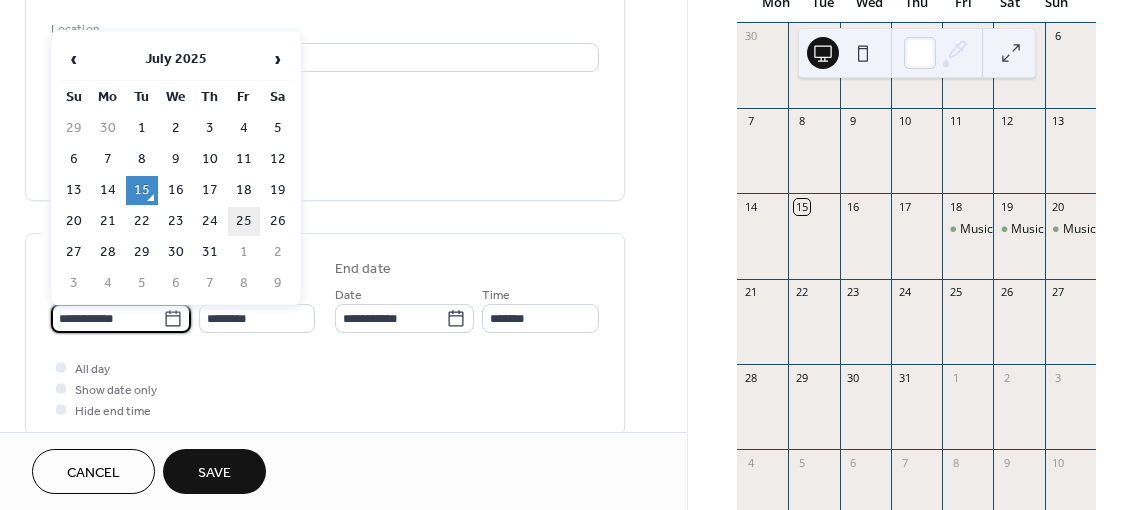 click on "25" at bounding box center (244, 221) 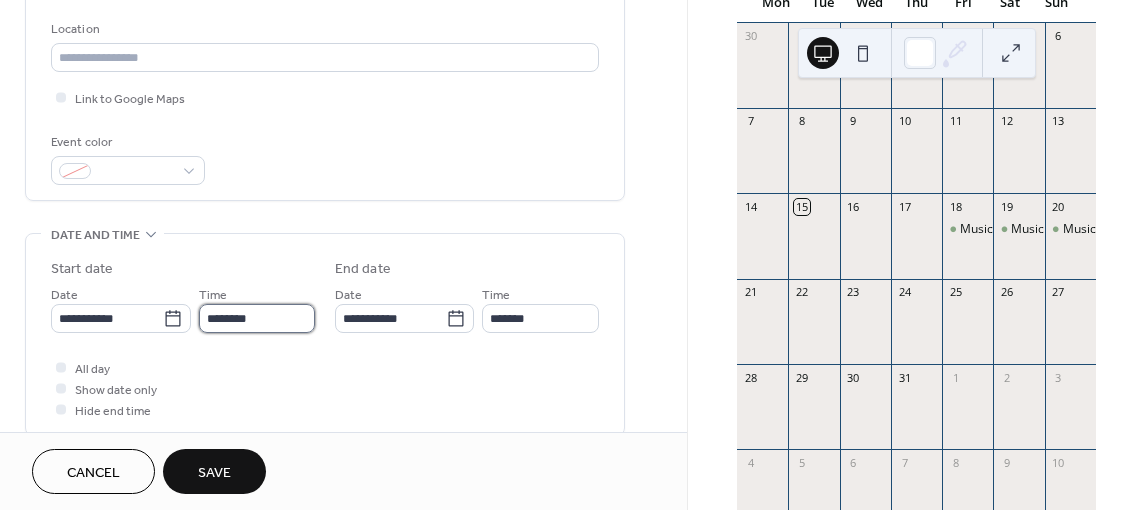 click on "********" at bounding box center (257, 318) 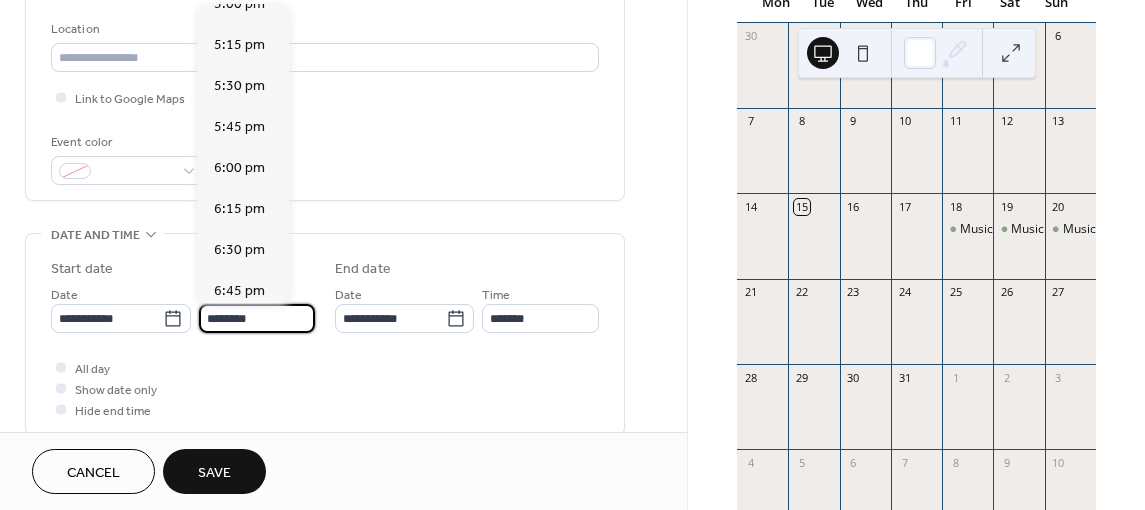 scroll, scrollTop: 2808, scrollLeft: 0, axis: vertical 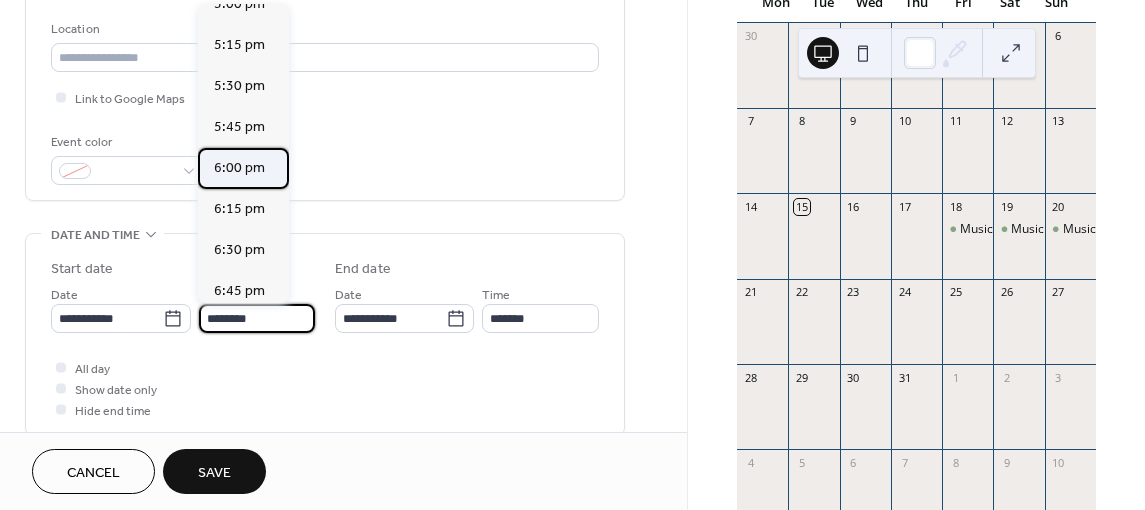 click on "6:00 pm" at bounding box center (239, 168) 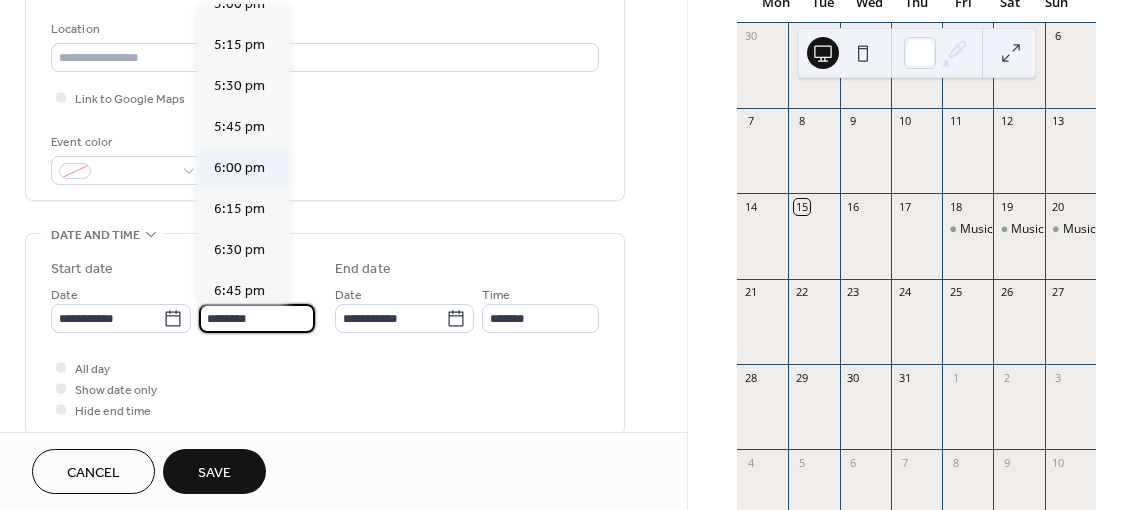 type on "*******" 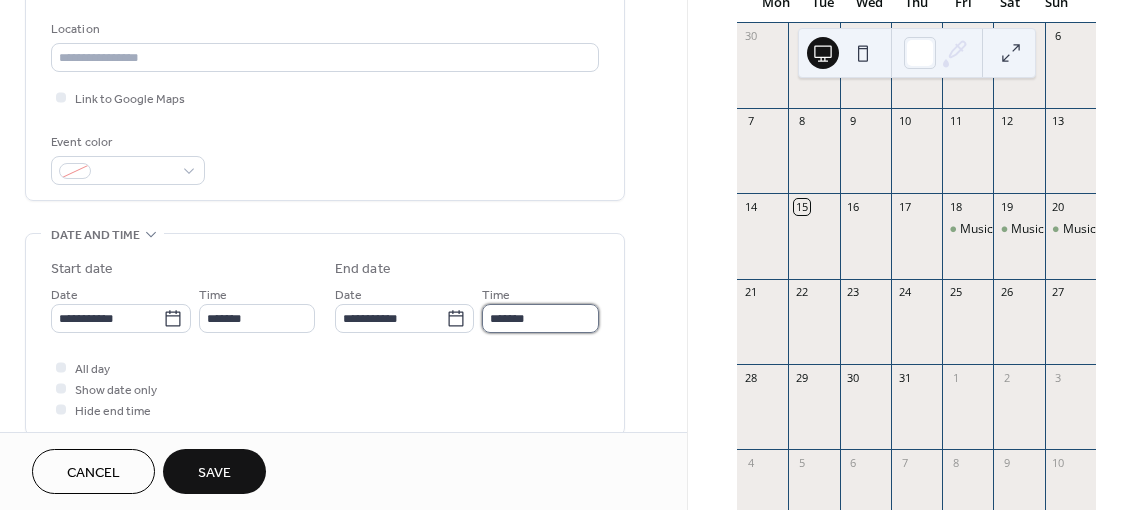 click on "*******" at bounding box center [540, 318] 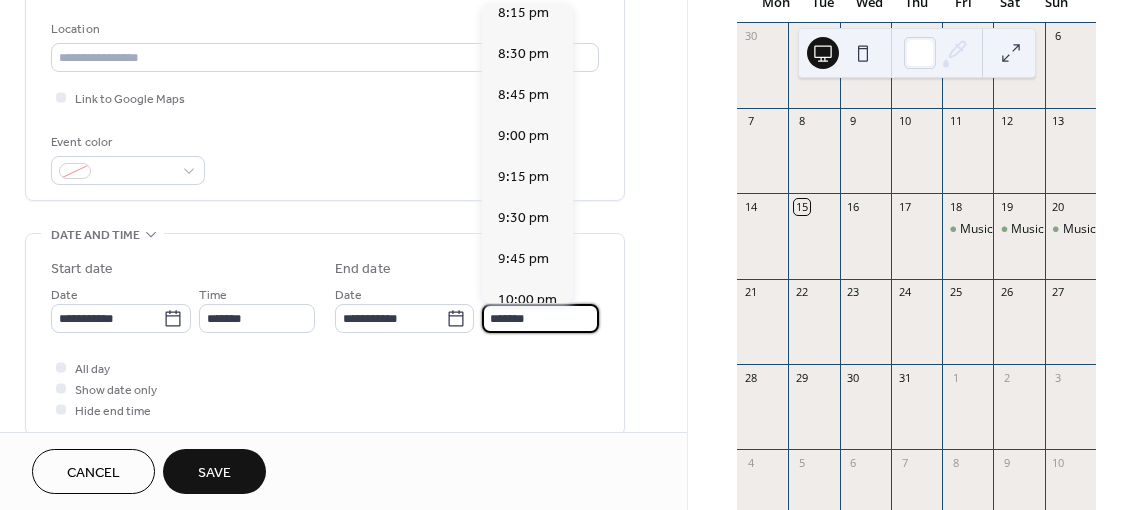 scroll, scrollTop: 345, scrollLeft: 0, axis: vertical 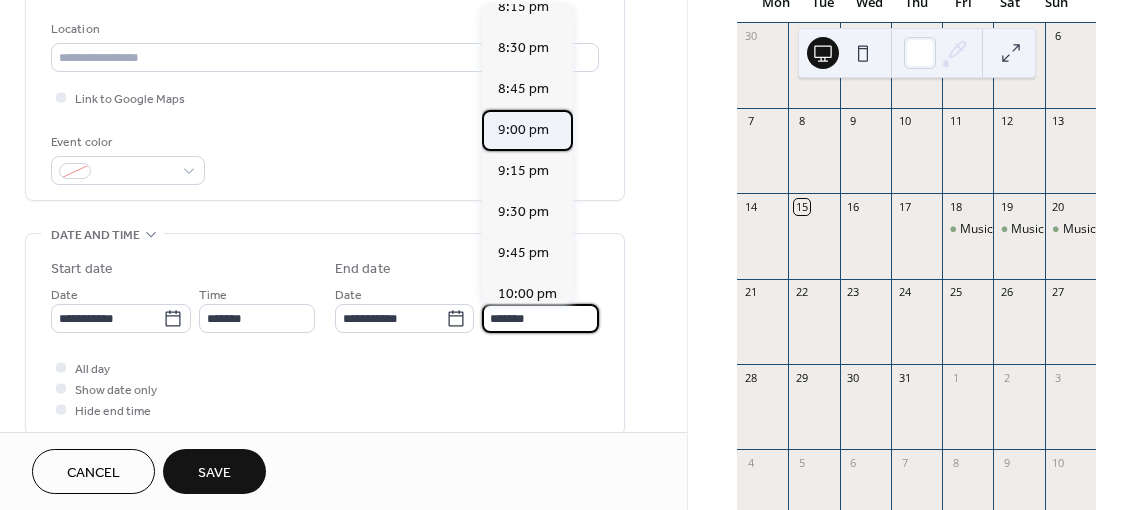 click on "9:00 pm" at bounding box center [523, 130] 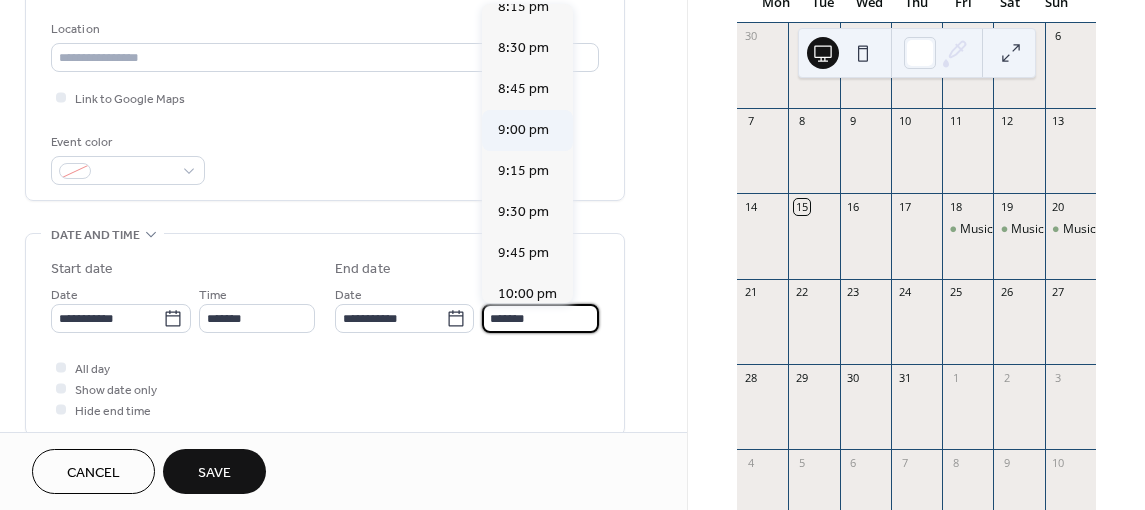 type on "*******" 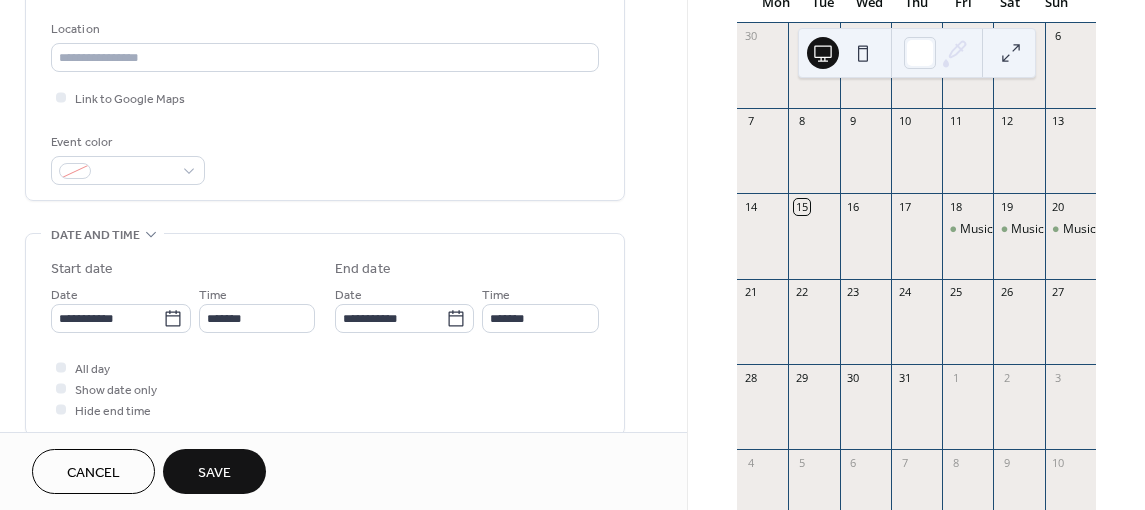 scroll, scrollTop: 0, scrollLeft: 0, axis: both 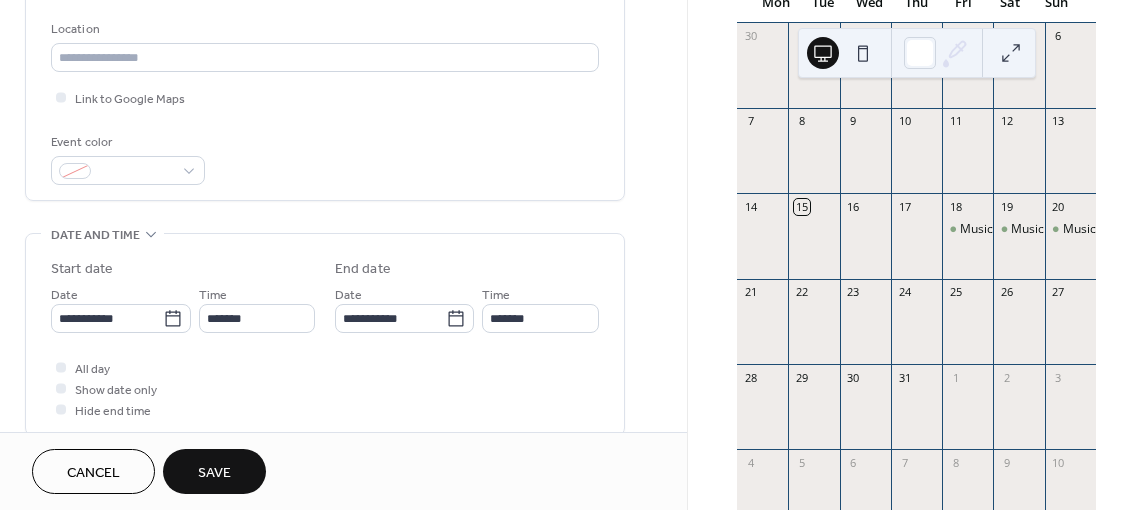 click on "Save" at bounding box center (214, 473) 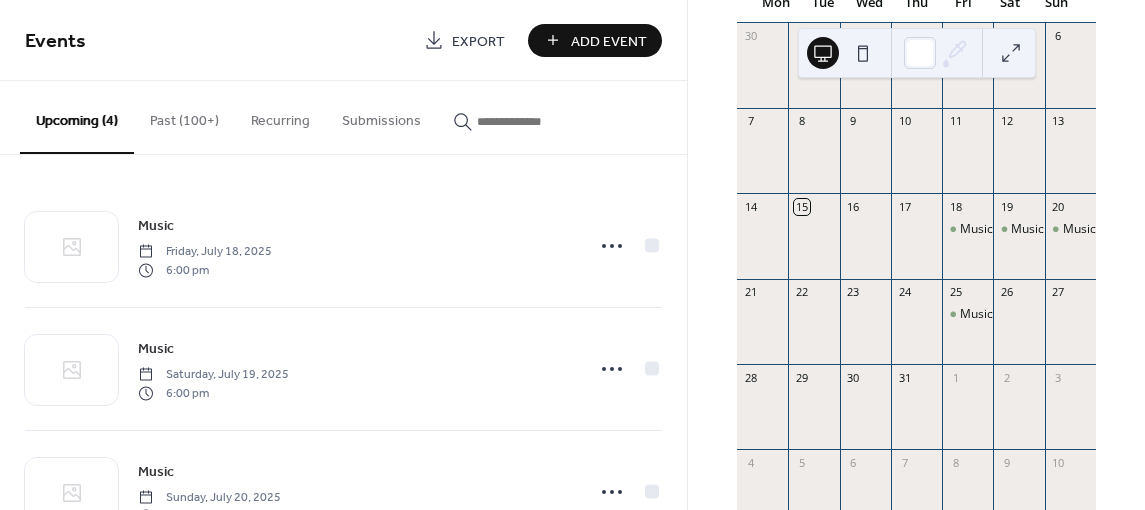 click on "Add Event" at bounding box center [609, 41] 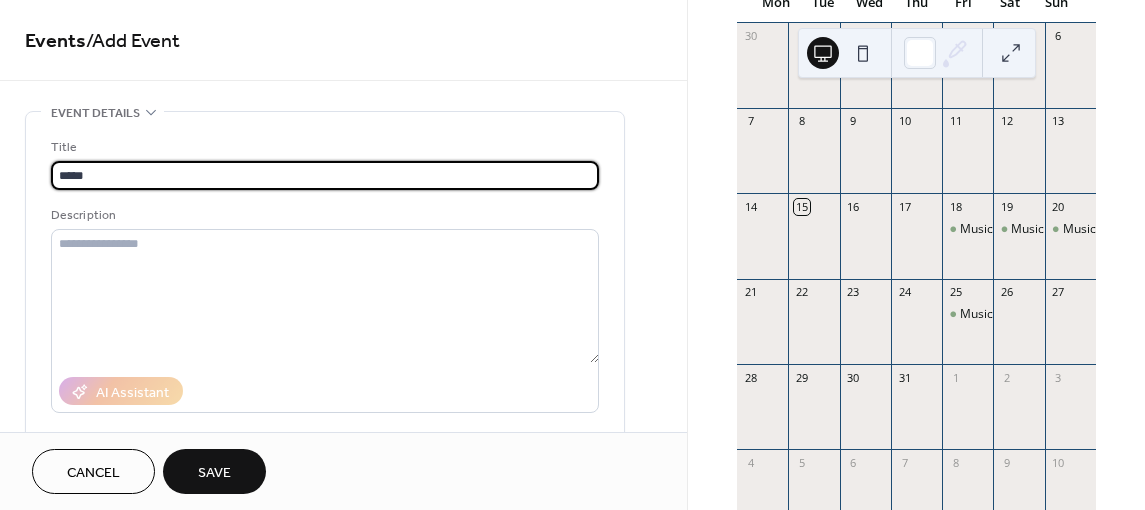 type on "*****" 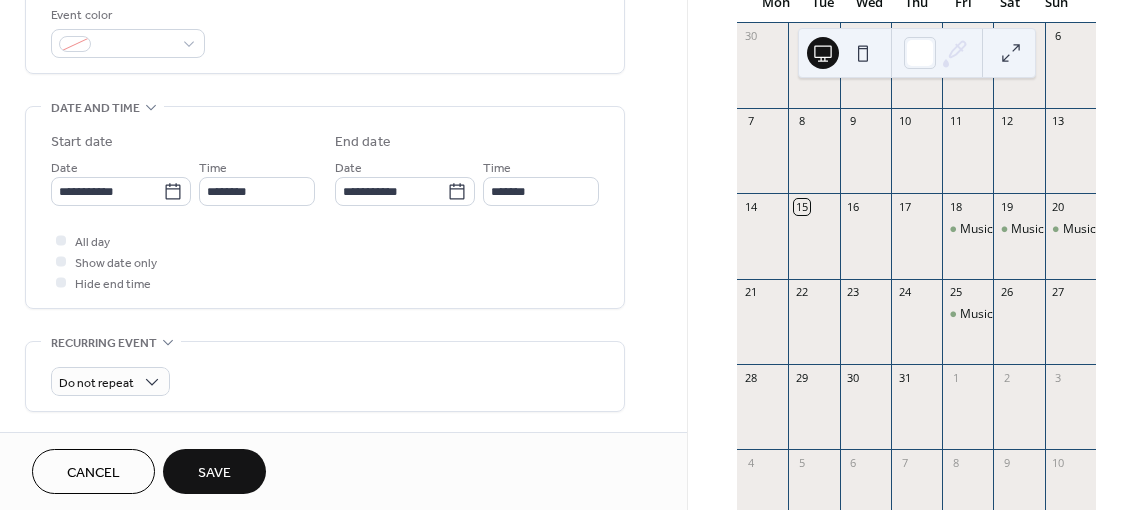 scroll, scrollTop: 548, scrollLeft: 0, axis: vertical 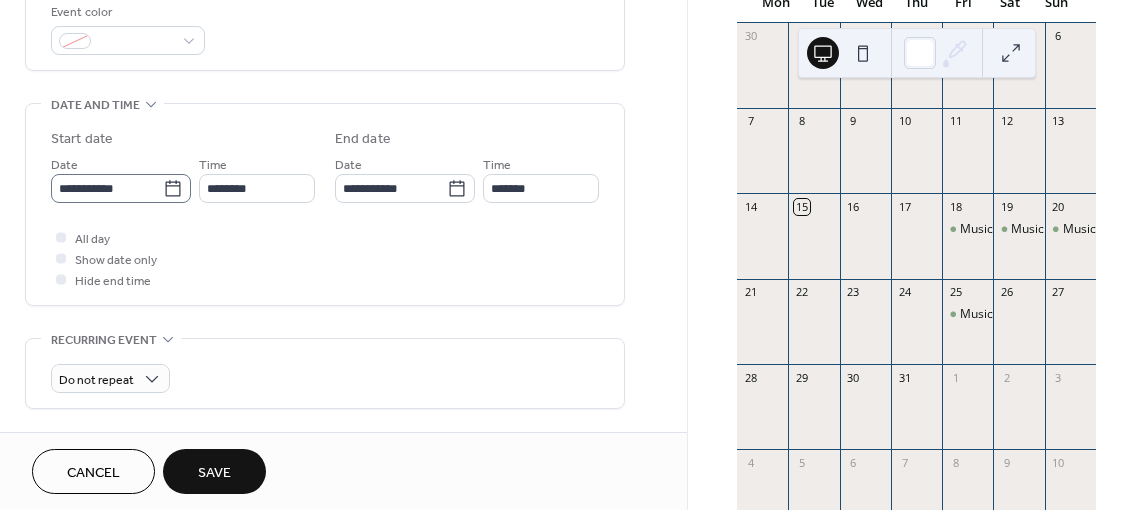 type on "**********" 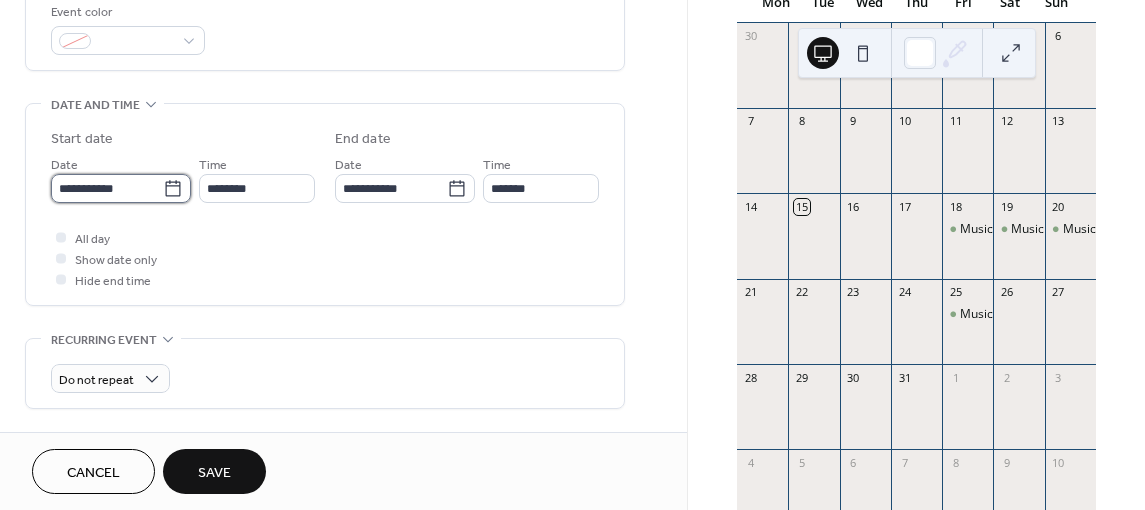 click on "**********" at bounding box center (107, 188) 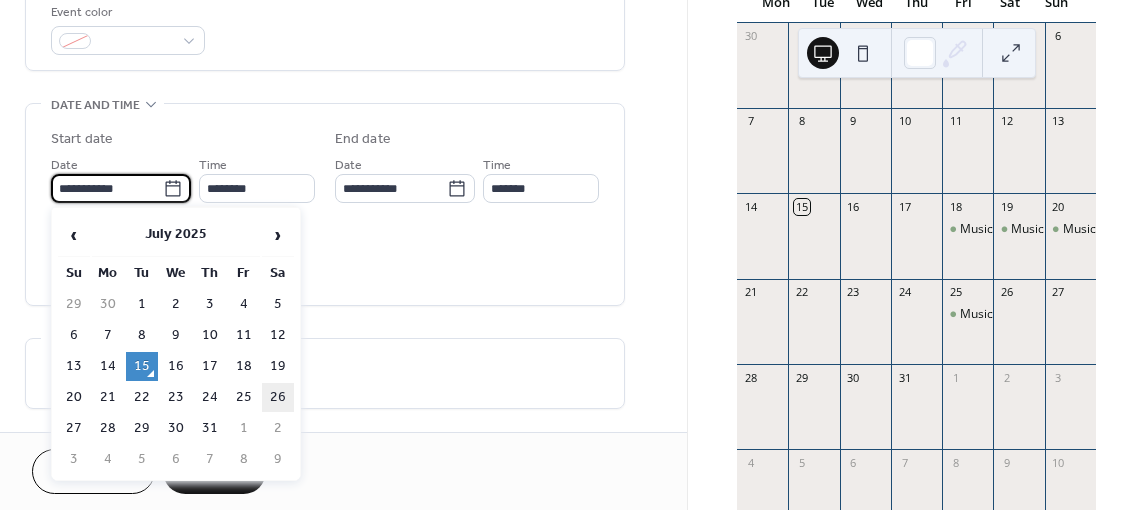 click on "26" at bounding box center [278, 397] 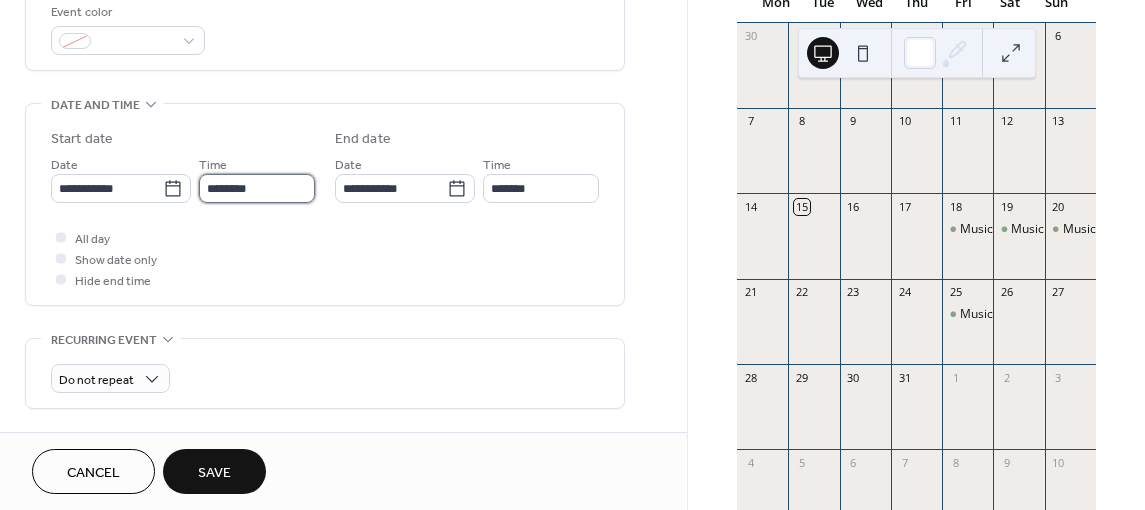 click on "********" at bounding box center [257, 188] 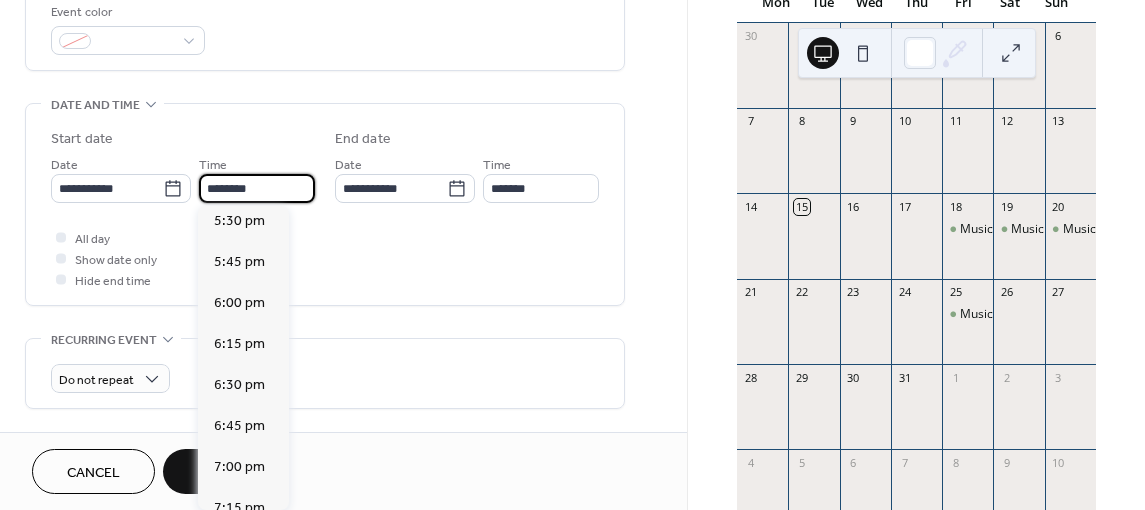 scroll, scrollTop: 2892, scrollLeft: 0, axis: vertical 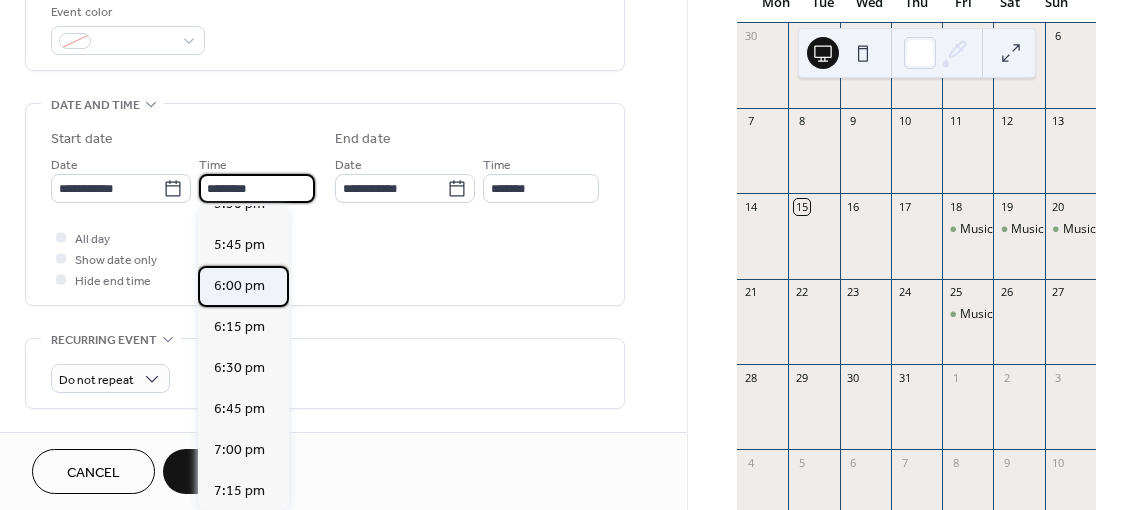 click on "6:00 pm" at bounding box center [239, 285] 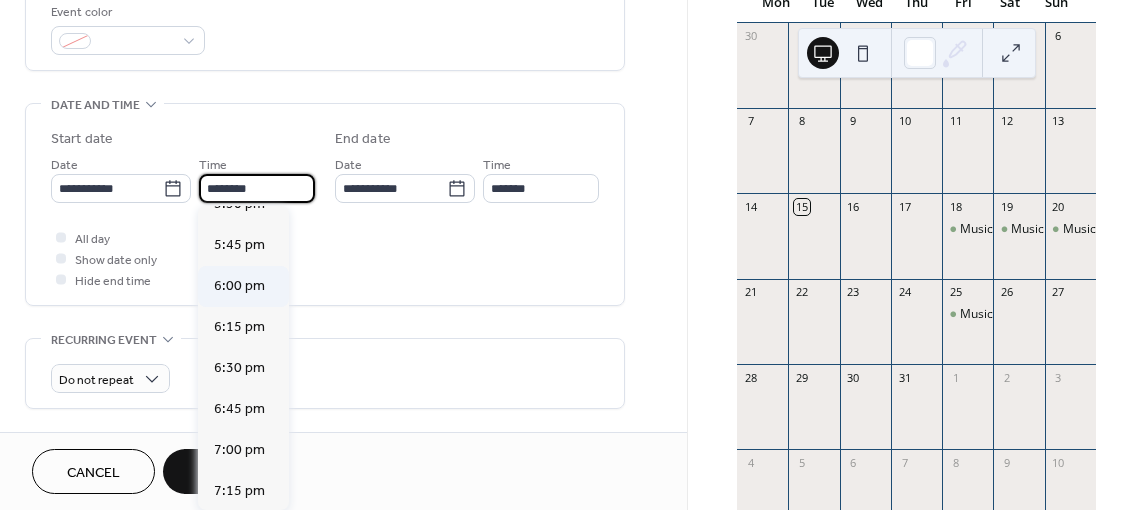 type on "*******" 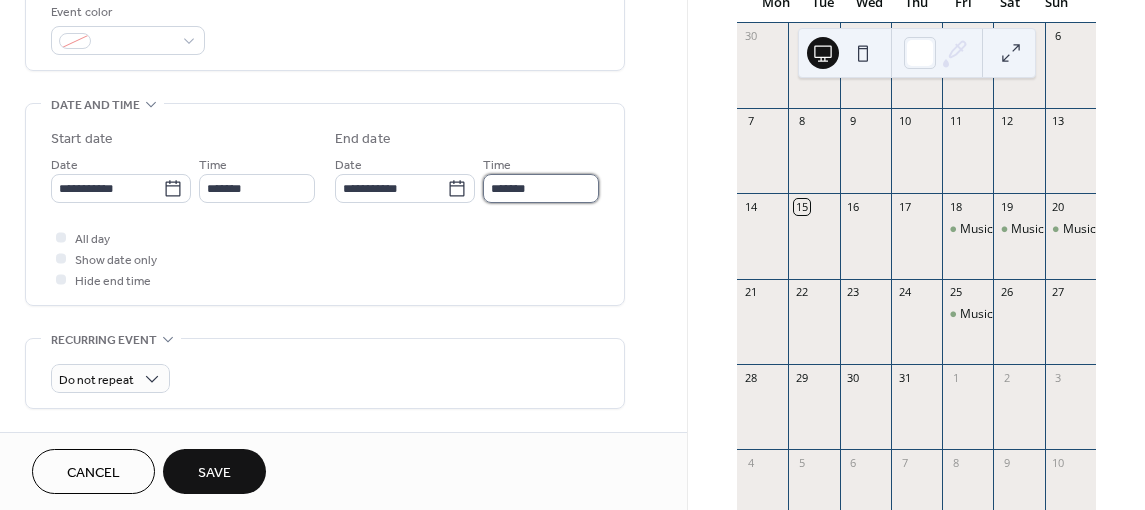 click on "*******" at bounding box center (541, 188) 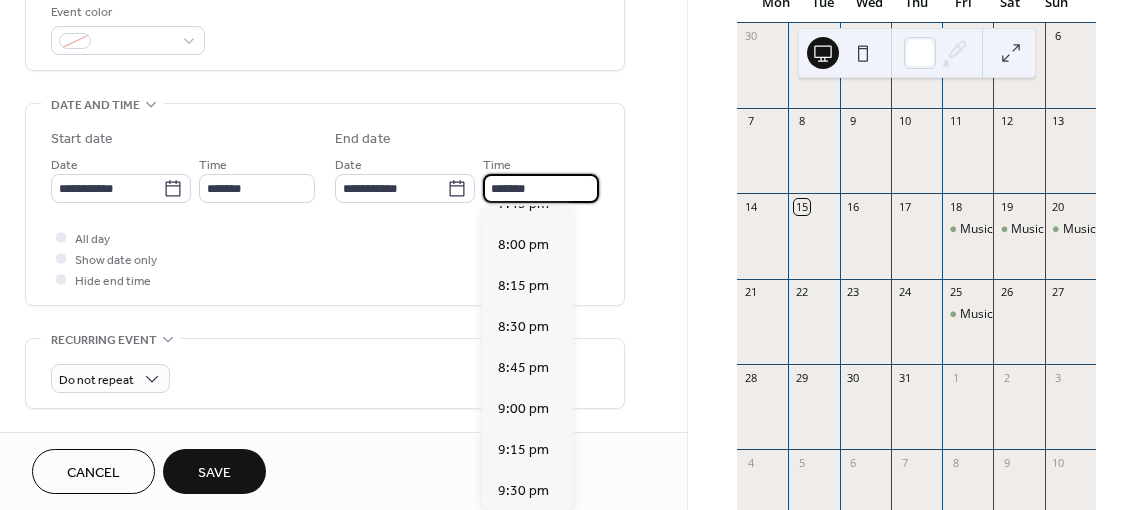 scroll, scrollTop: 274, scrollLeft: 0, axis: vertical 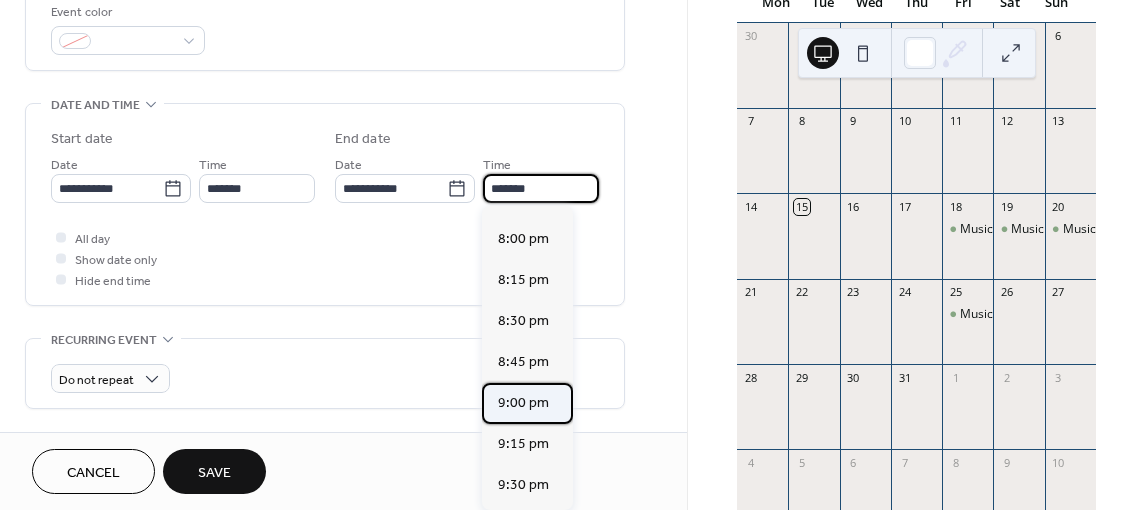 click on "9:00 pm" at bounding box center (523, 402) 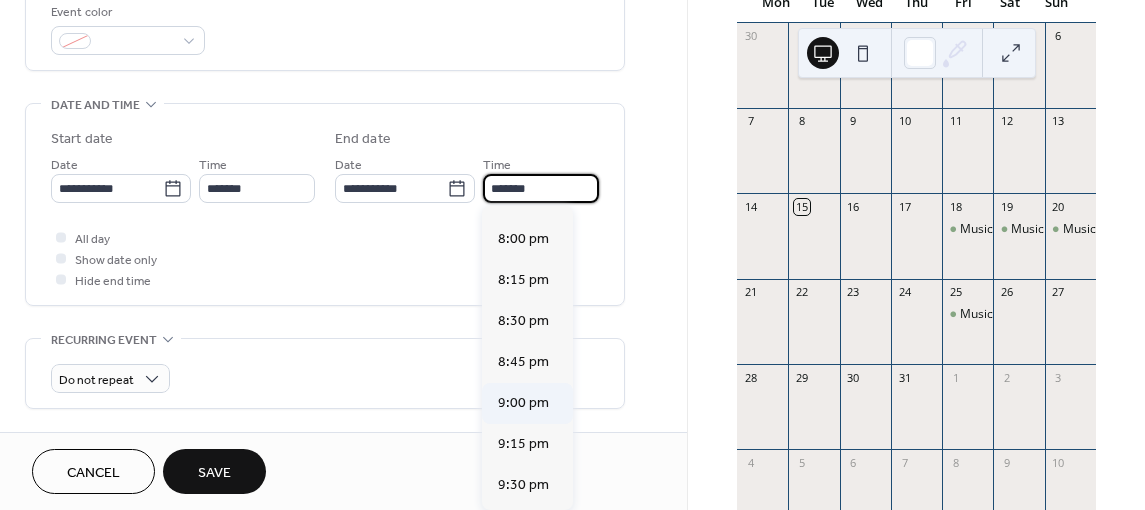 type on "*******" 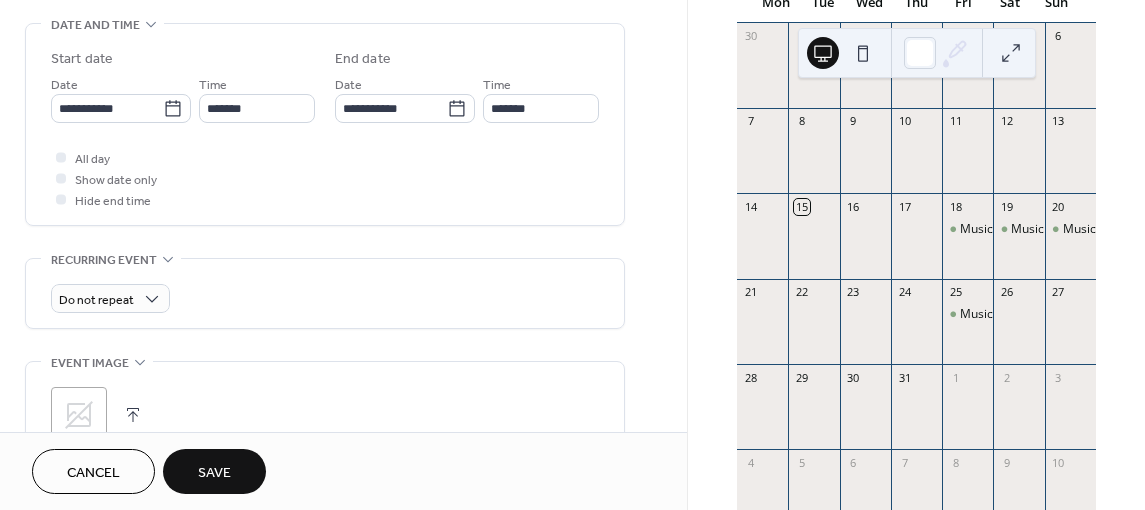 scroll, scrollTop: 637, scrollLeft: 0, axis: vertical 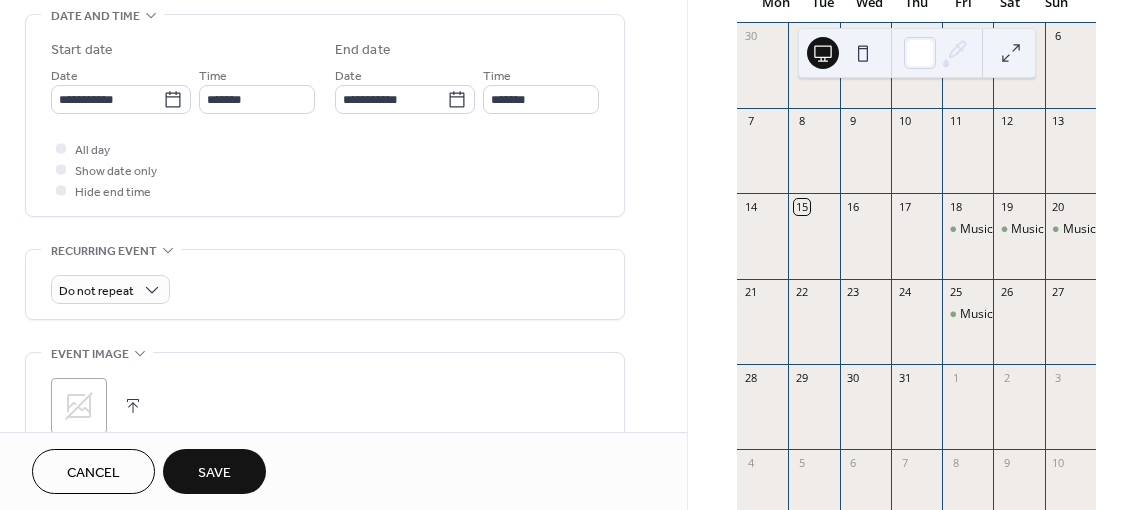 click on "Save" at bounding box center (214, 473) 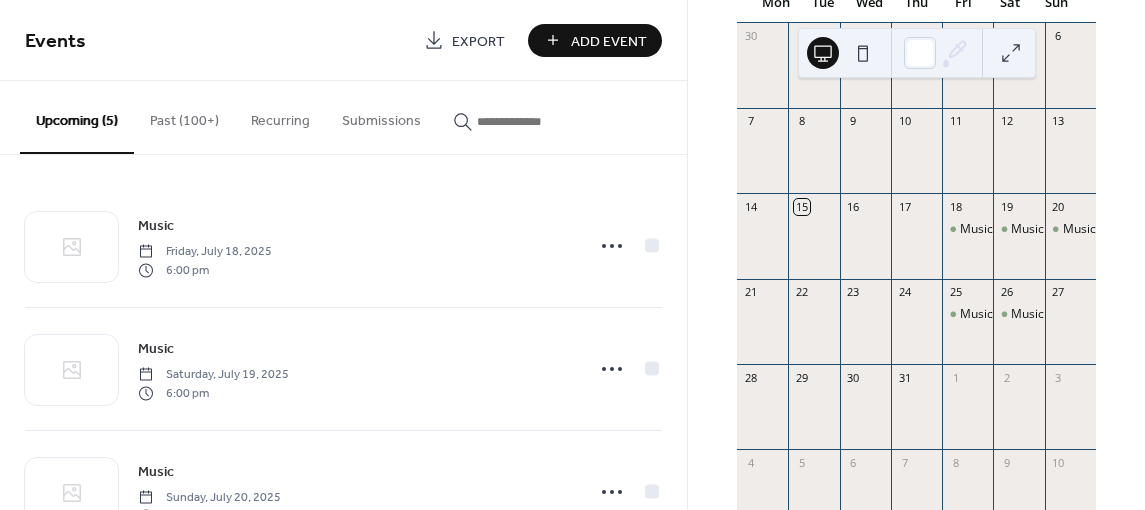 click on "Add Event" at bounding box center (609, 41) 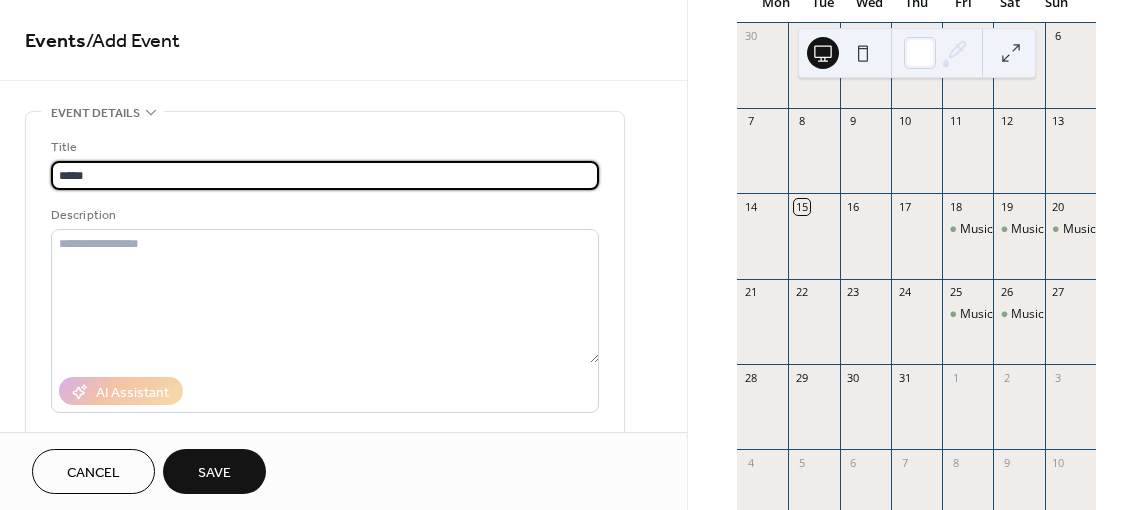 type on "*****" 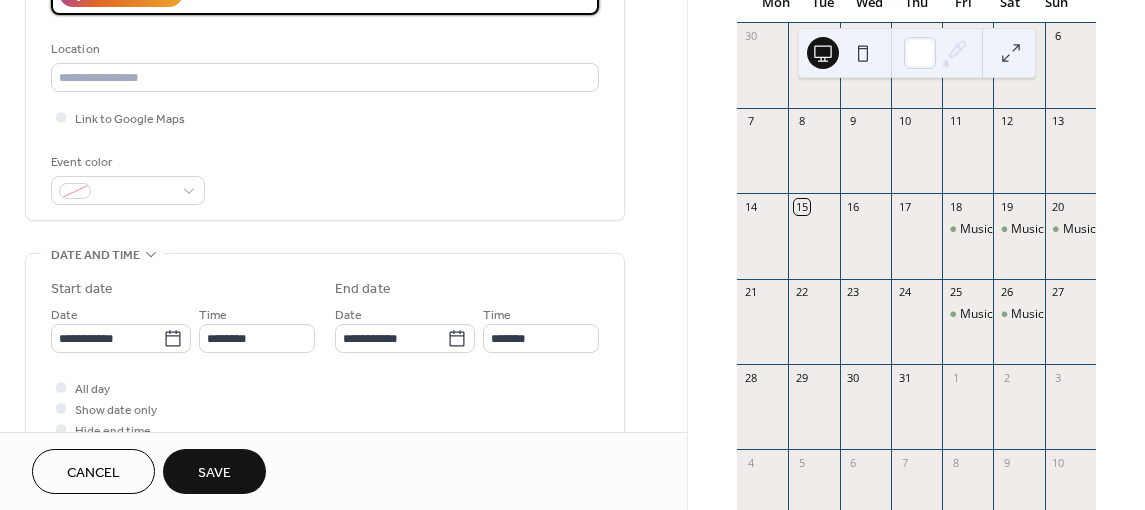 scroll, scrollTop: 454, scrollLeft: 0, axis: vertical 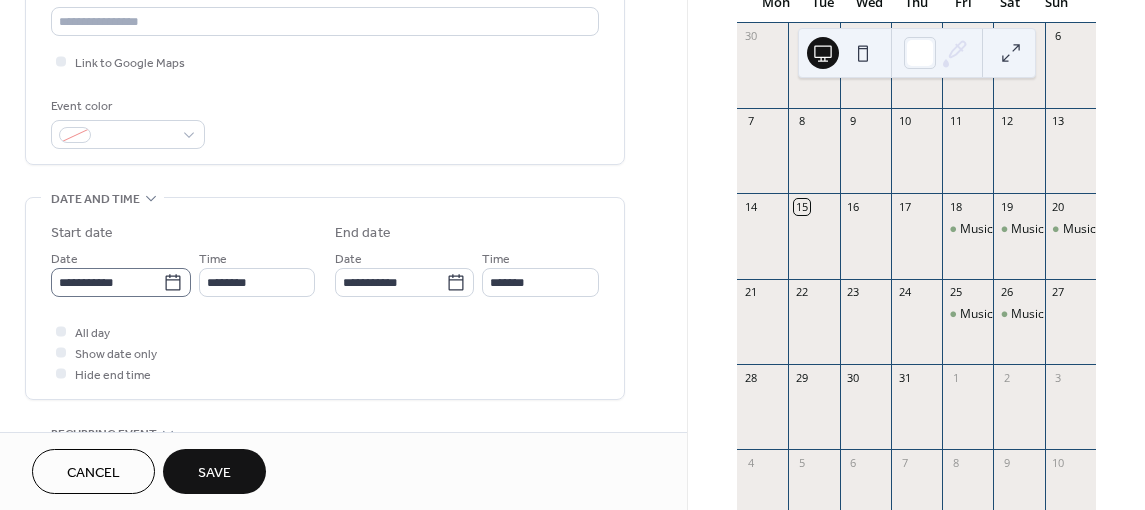 type on "**********" 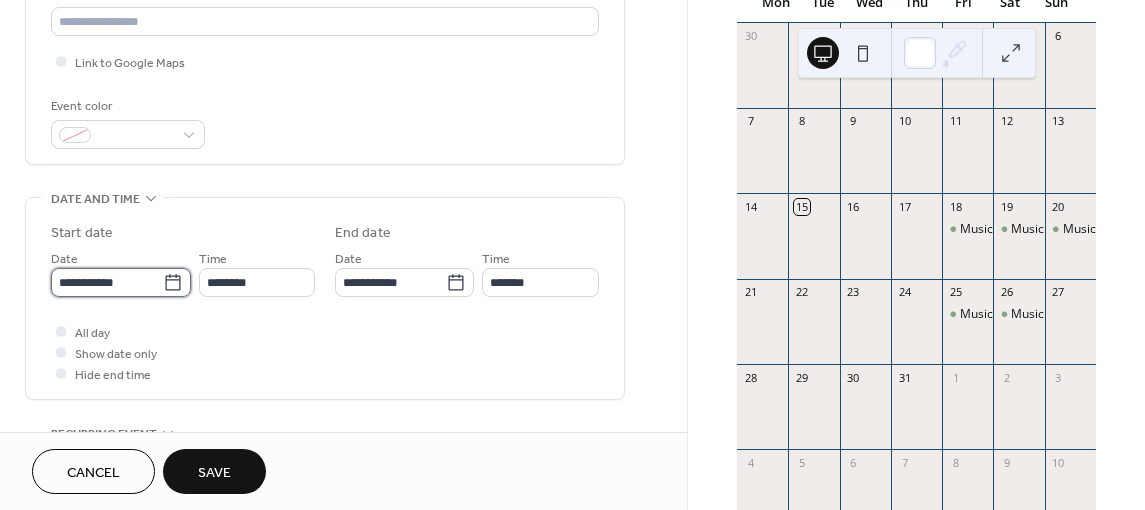 click on "**********" at bounding box center (107, 282) 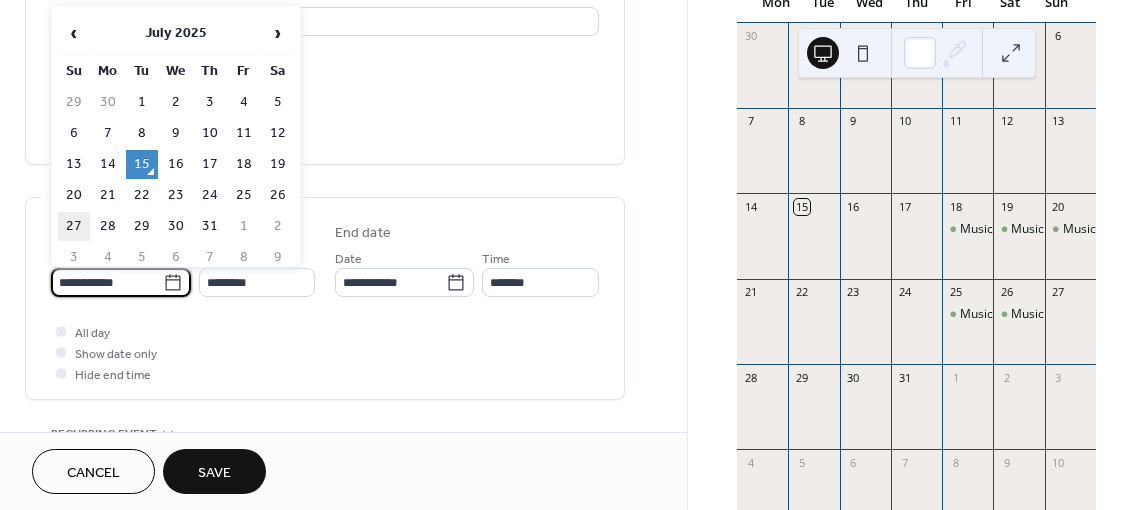 click on "27" at bounding box center (74, 226) 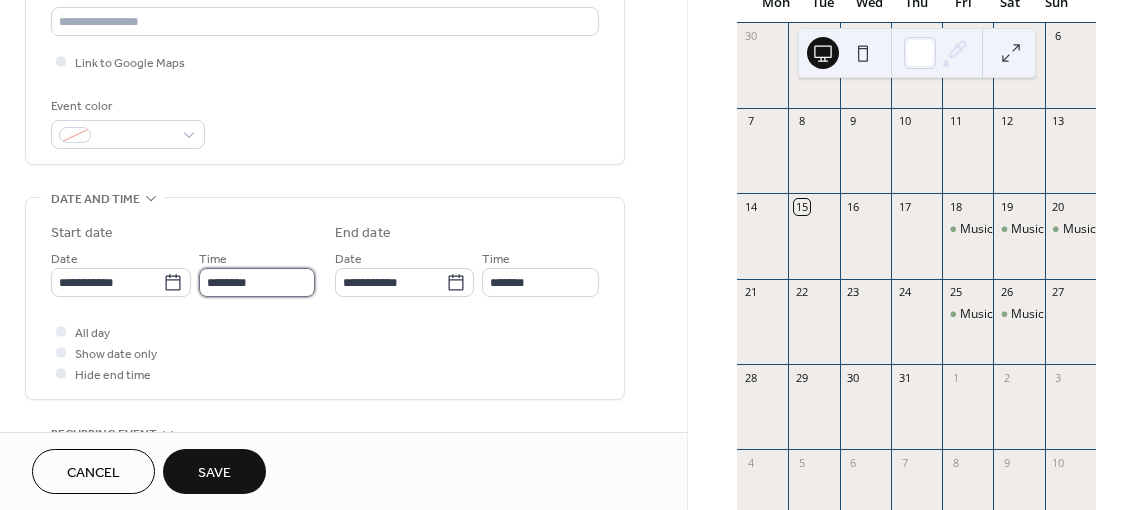 click on "********" at bounding box center (257, 282) 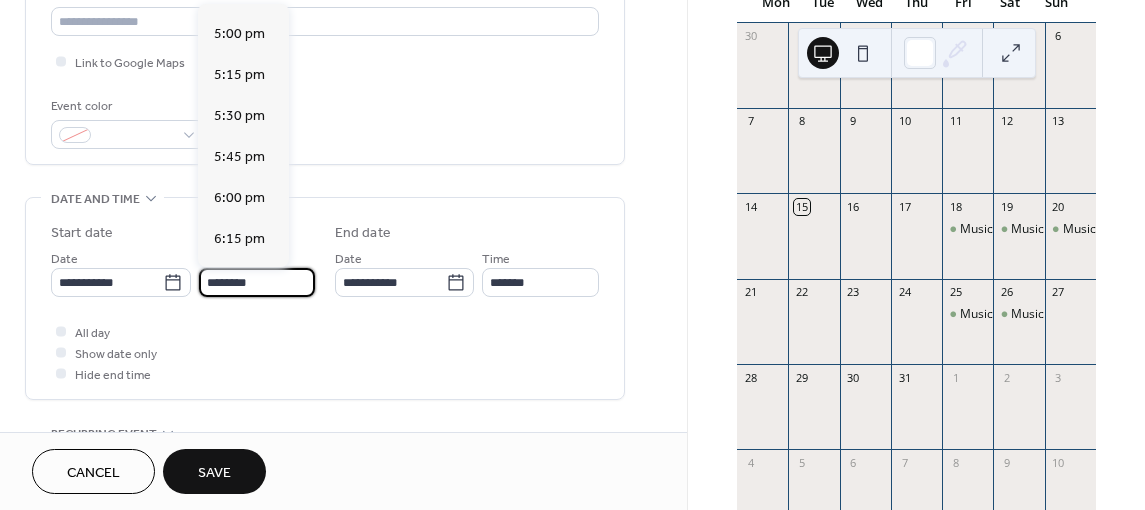 scroll, scrollTop: 2782, scrollLeft: 0, axis: vertical 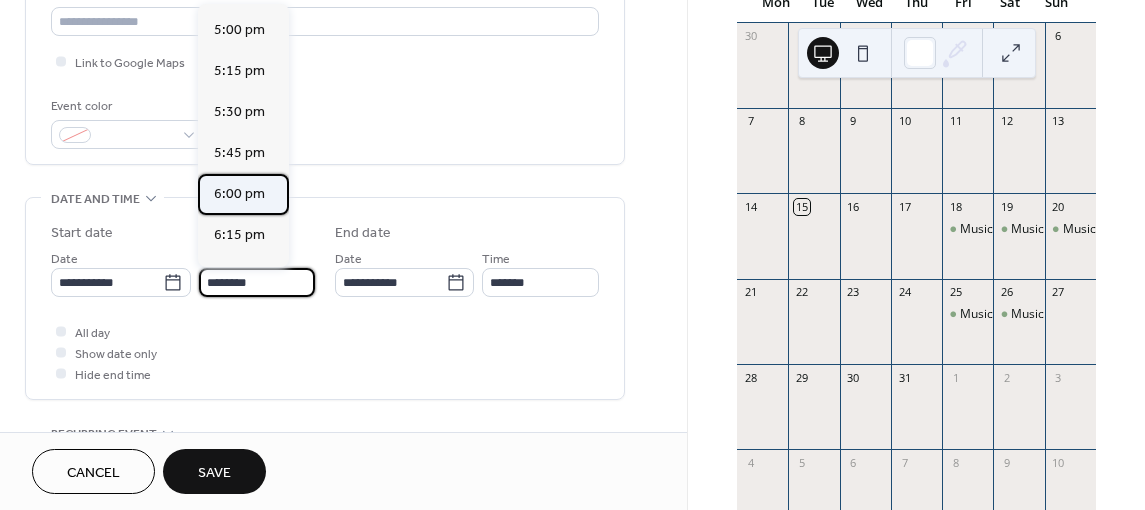click on "6:00 pm" at bounding box center [239, 194] 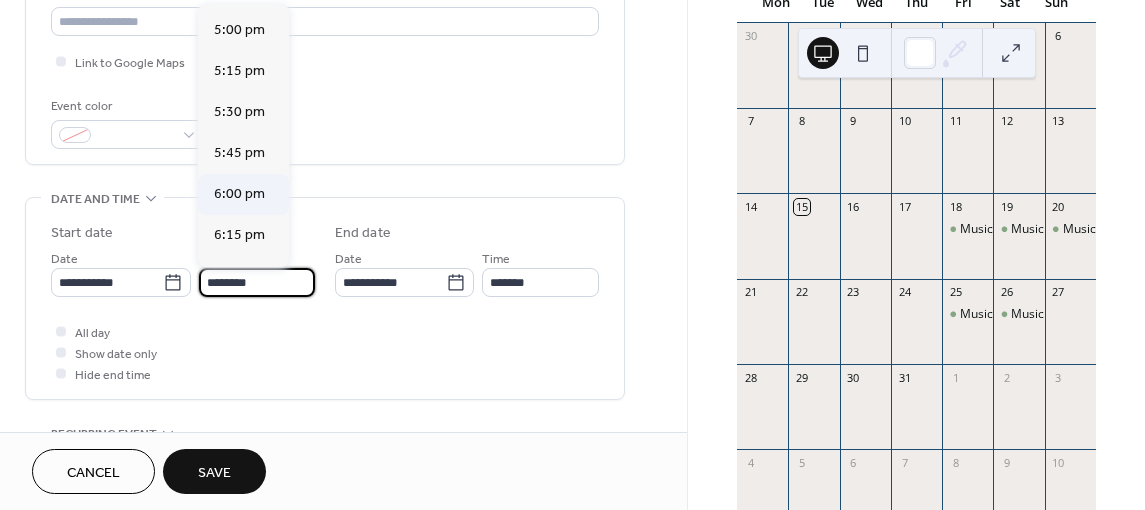 type on "*******" 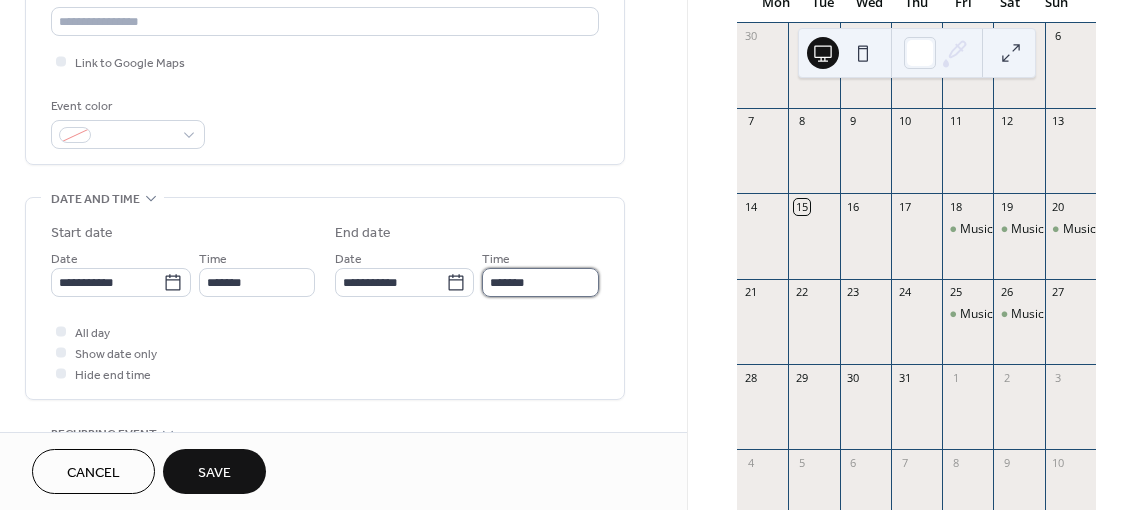 click on "*******" at bounding box center [540, 282] 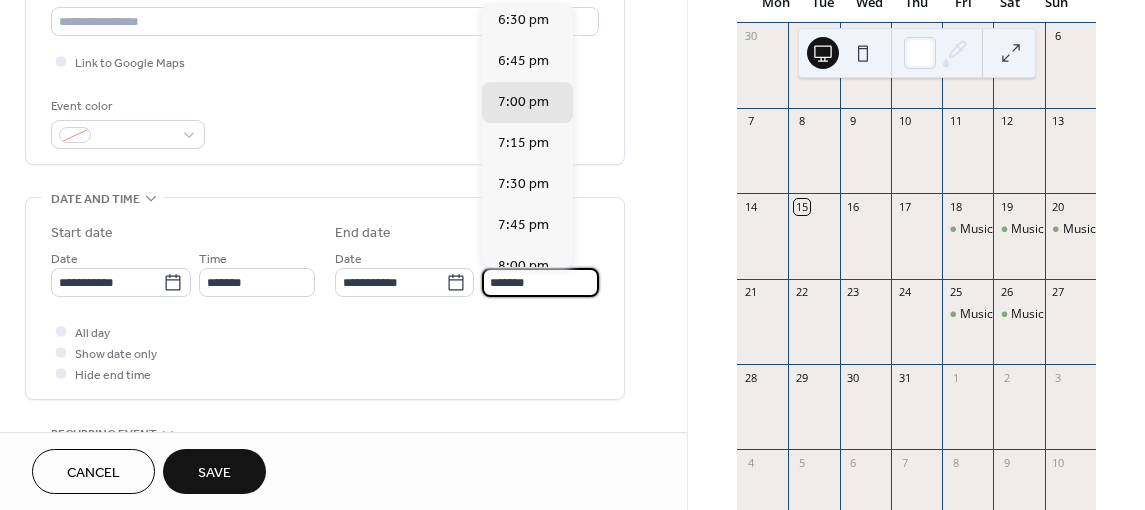 scroll, scrollTop: 89, scrollLeft: 0, axis: vertical 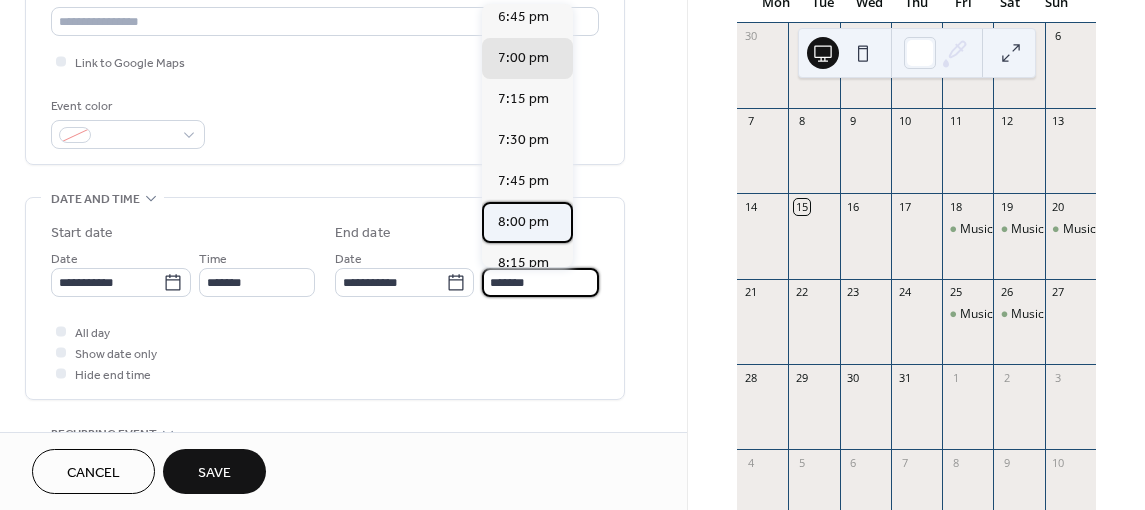 click on "8:00 pm" at bounding box center [523, 222] 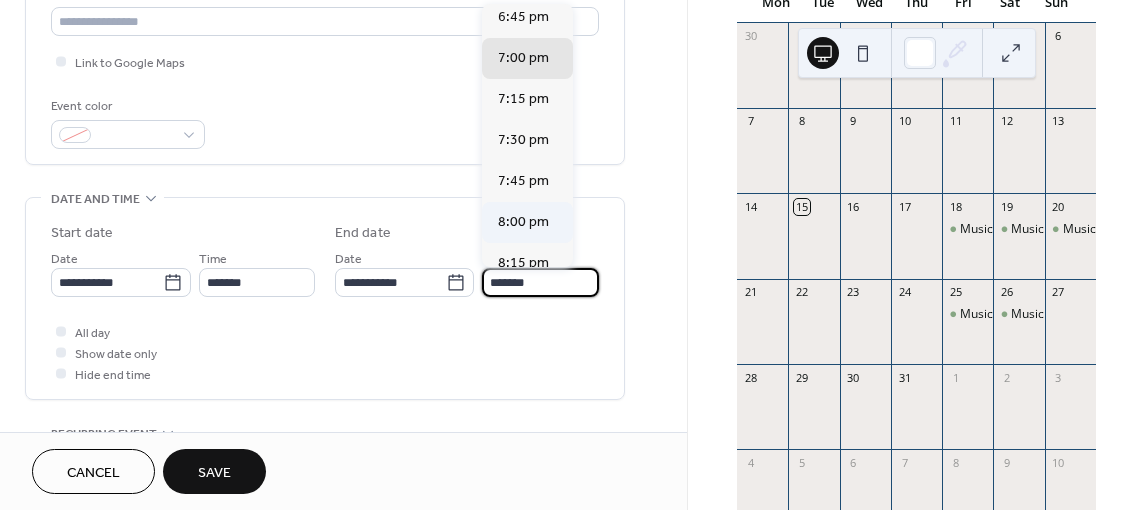 type on "*******" 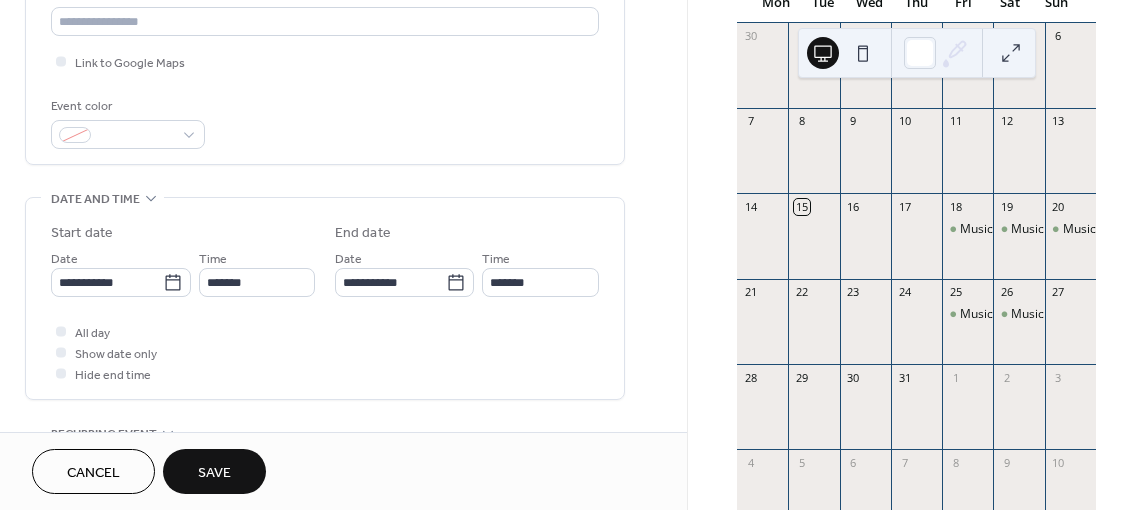 scroll, scrollTop: 0, scrollLeft: 0, axis: both 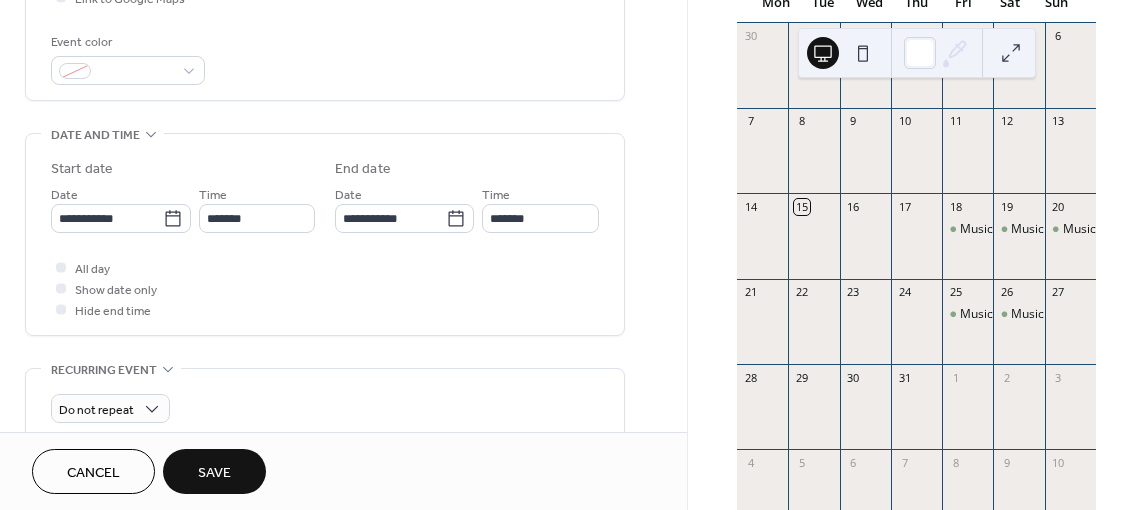click on "Save" at bounding box center [214, 473] 